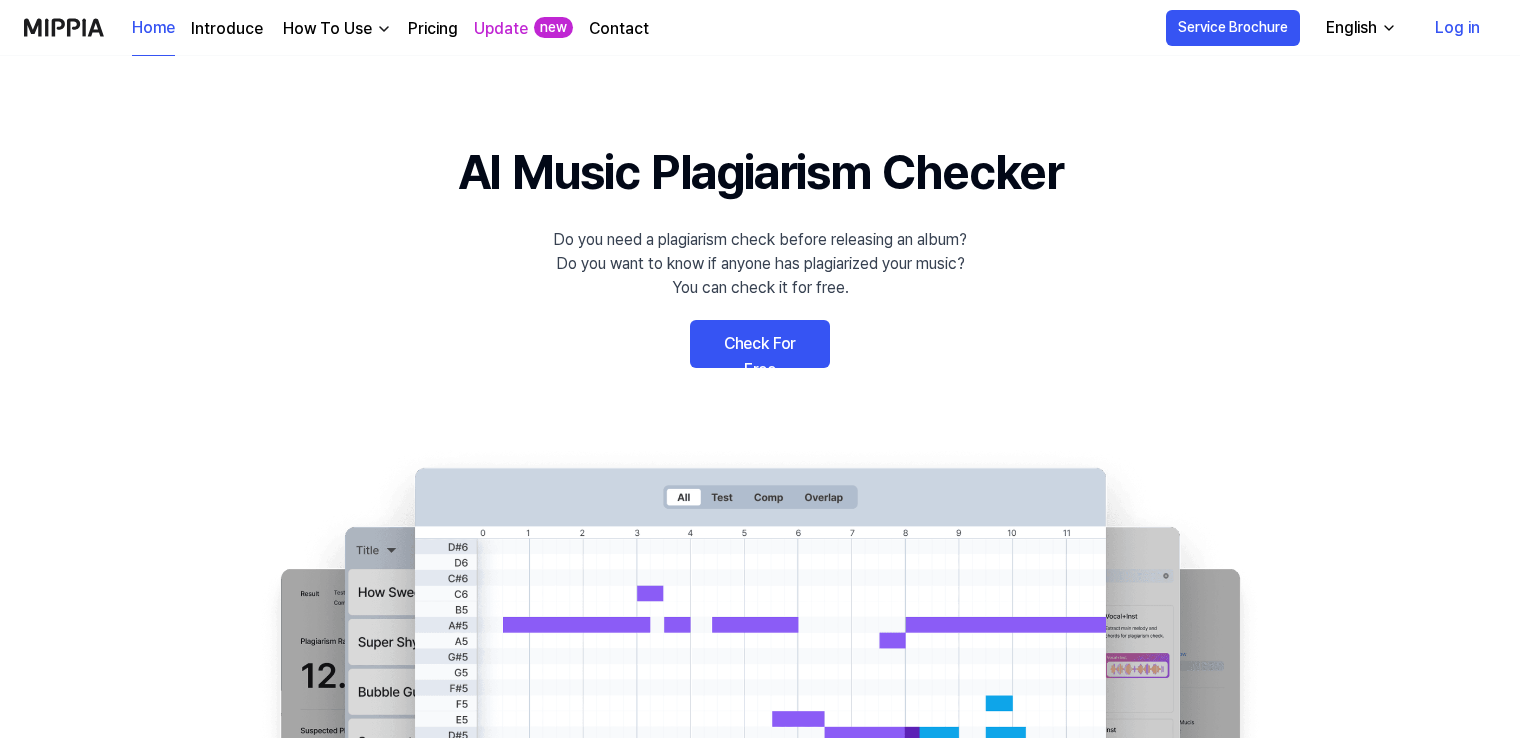 scroll, scrollTop: 0, scrollLeft: 0, axis: both 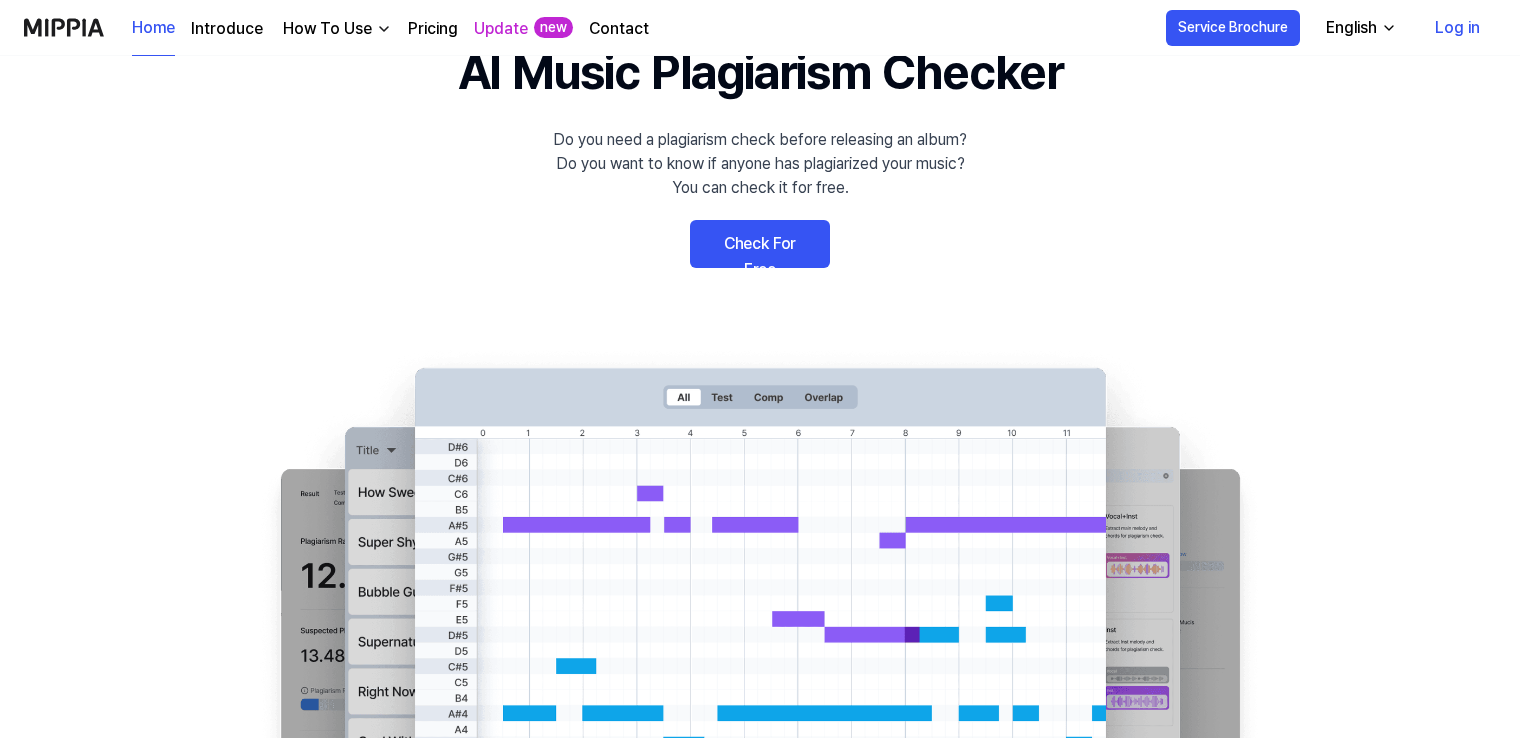 click on "Check For Free" at bounding box center [760, 244] 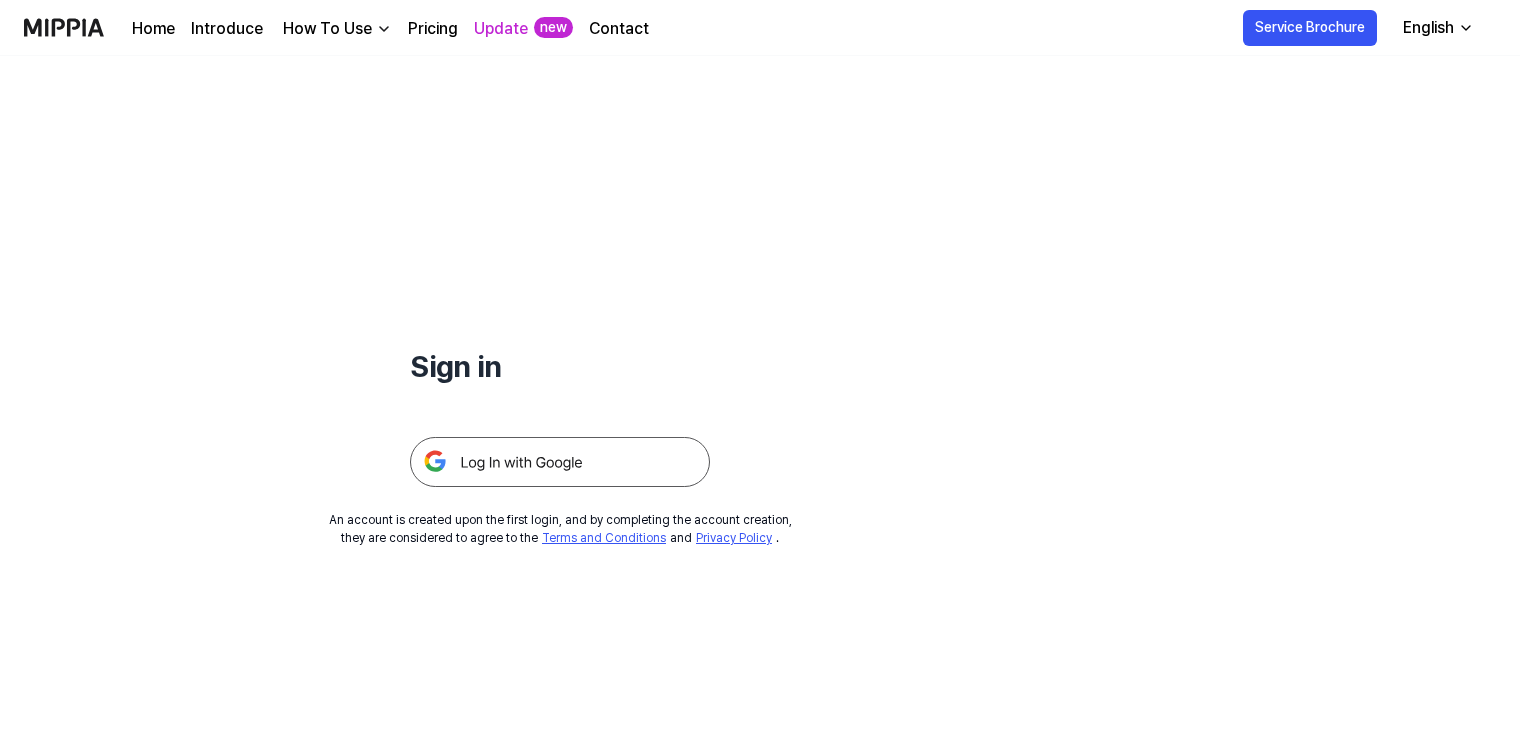 click at bounding box center [560, 462] 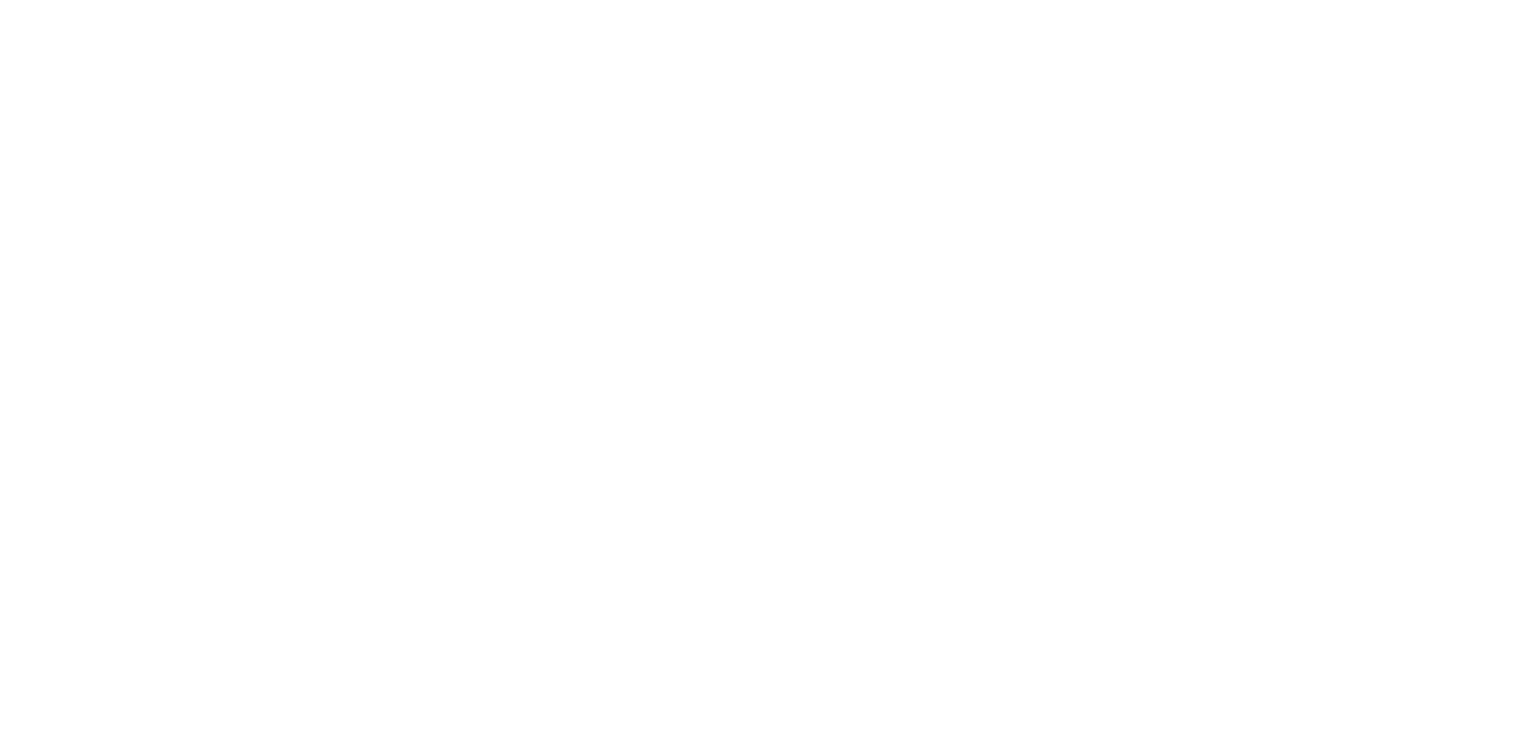 scroll, scrollTop: 0, scrollLeft: 0, axis: both 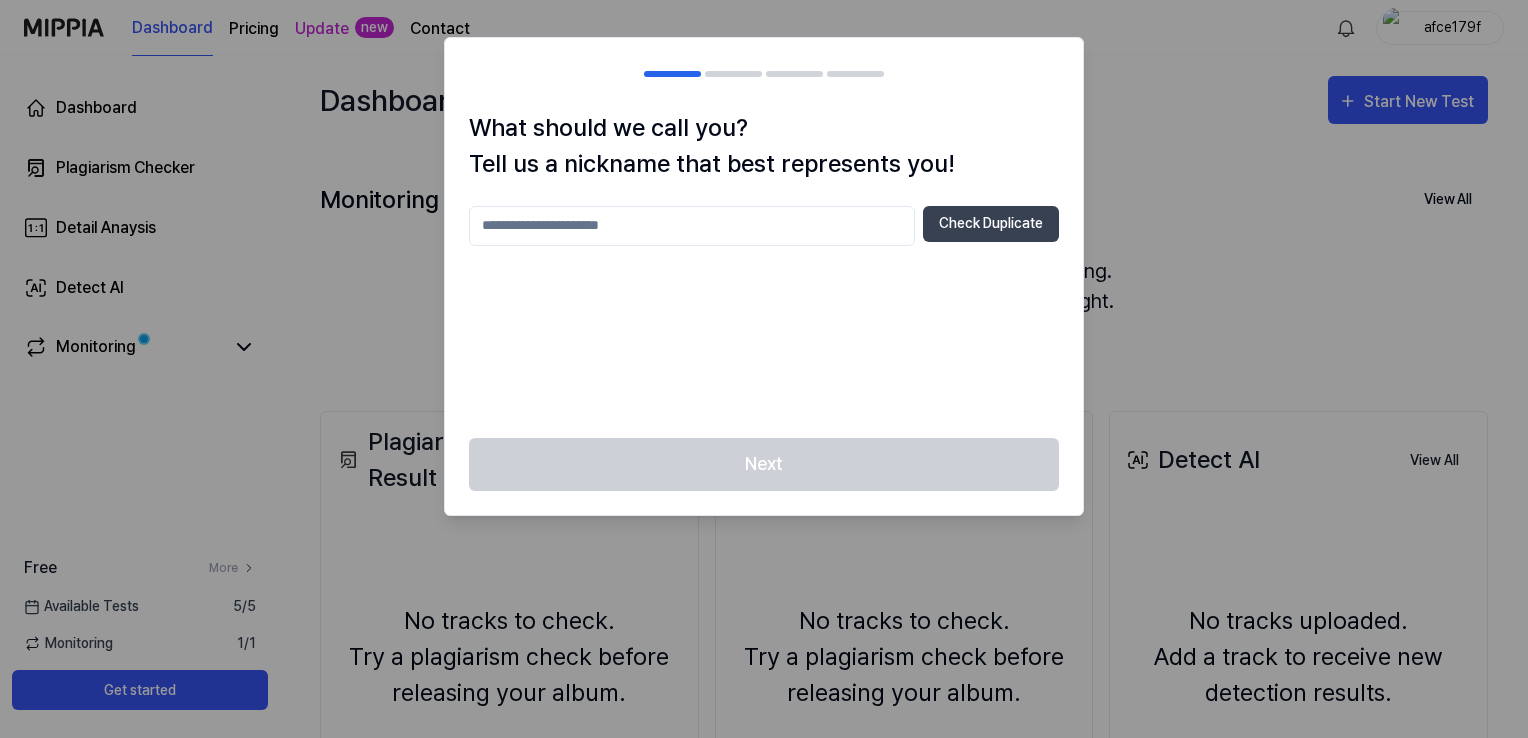 click at bounding box center (692, 226) 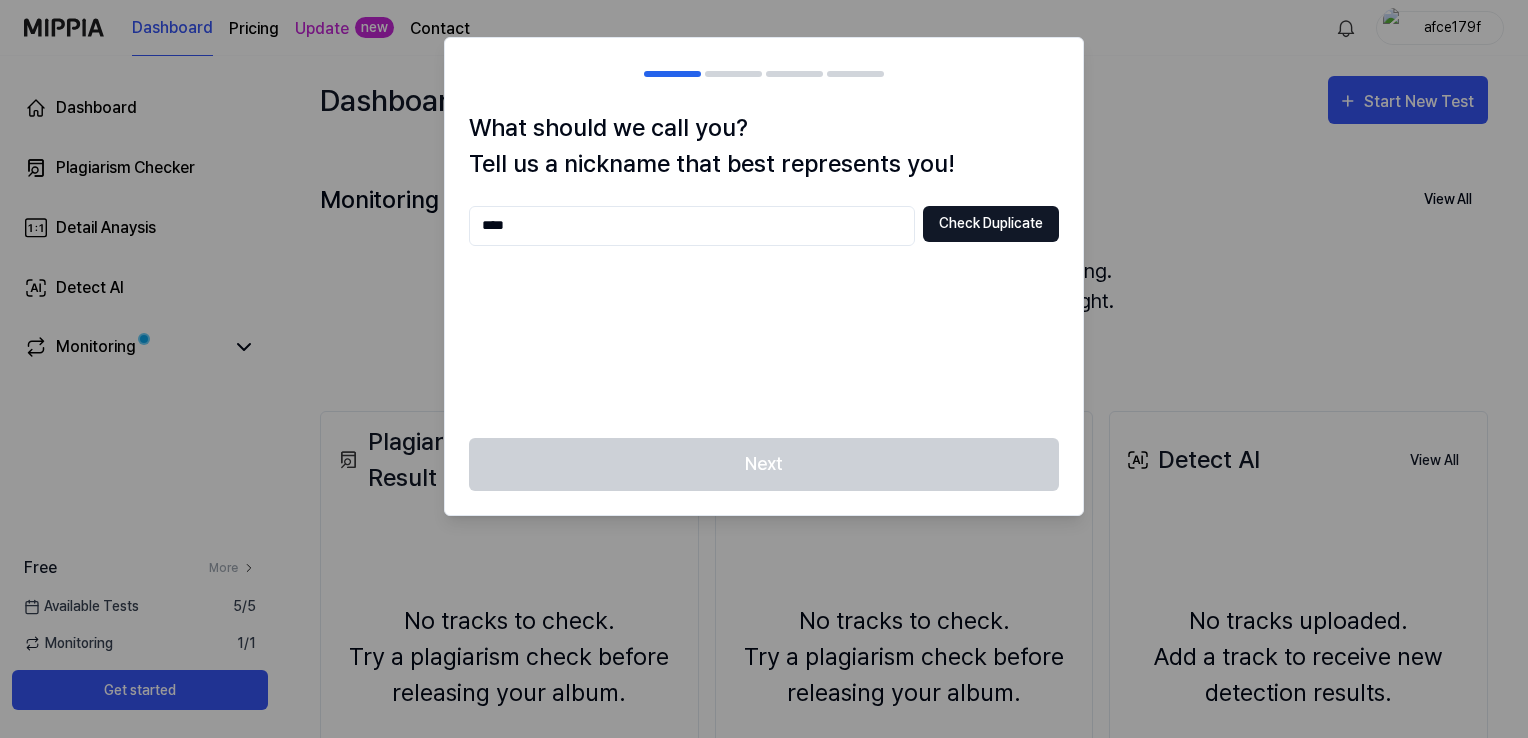 click on "Check Duplicate" at bounding box center (991, 224) 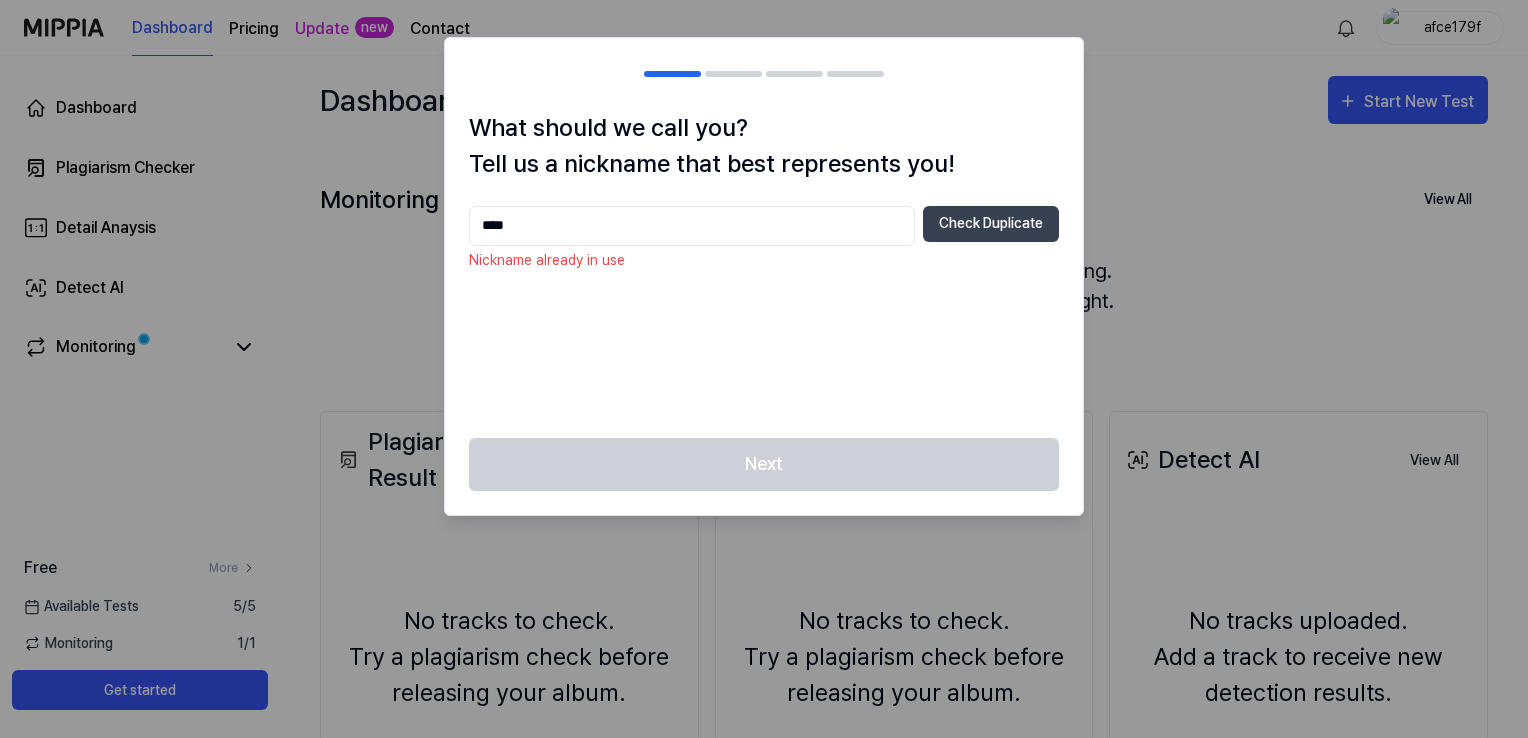 drag, startPoint x: 514, startPoint y: 226, endPoint x: 430, endPoint y: 224, distance: 84.0238 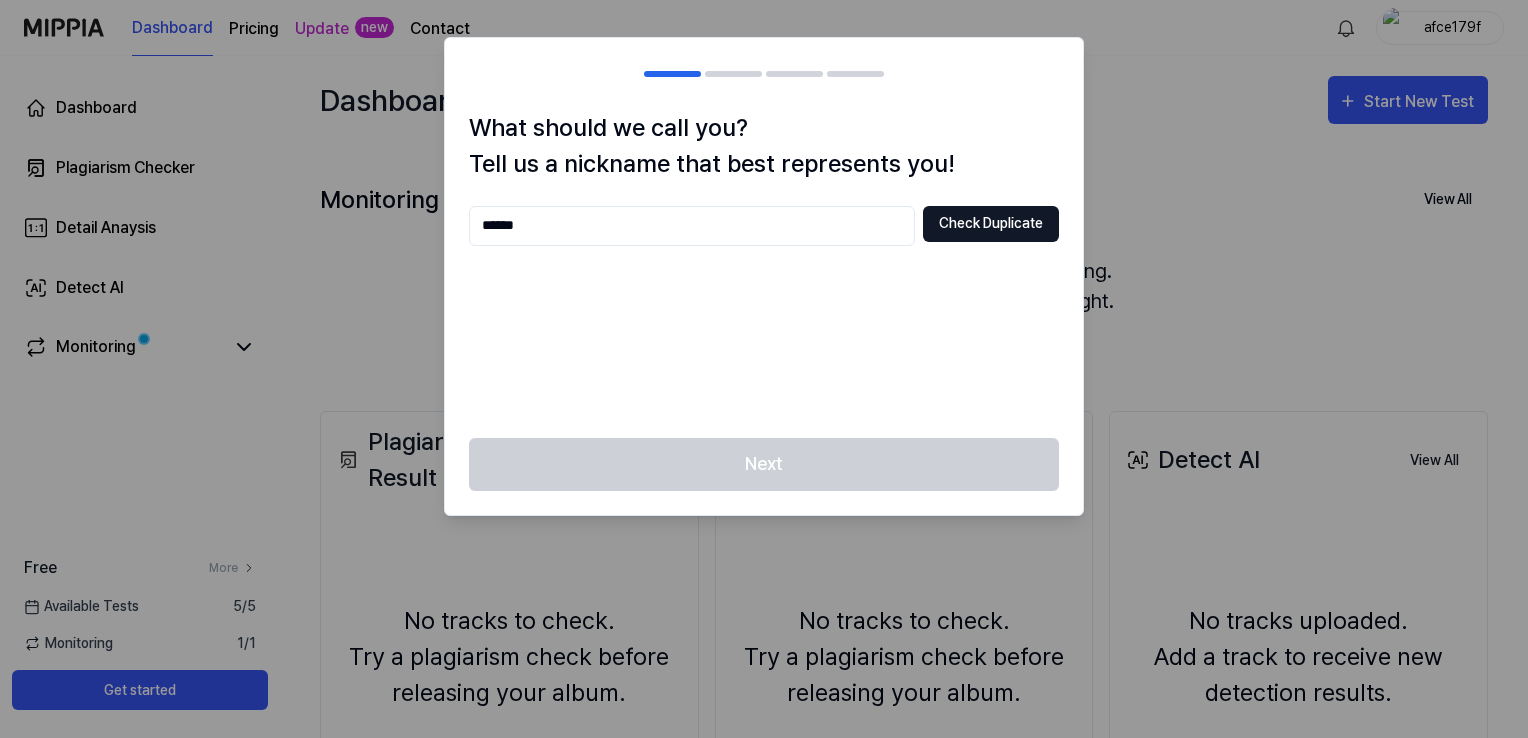 type on "******" 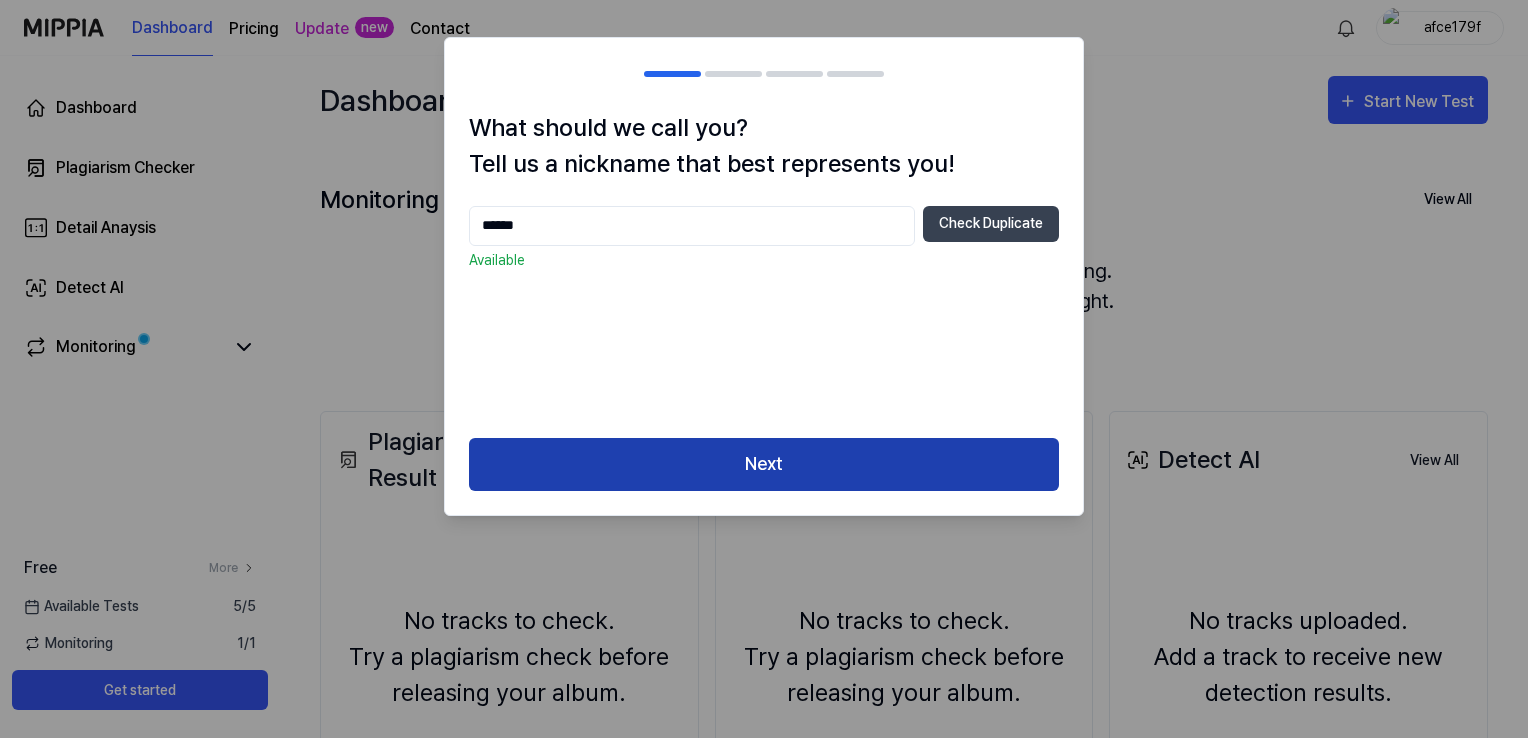 click on "Next" at bounding box center [764, 464] 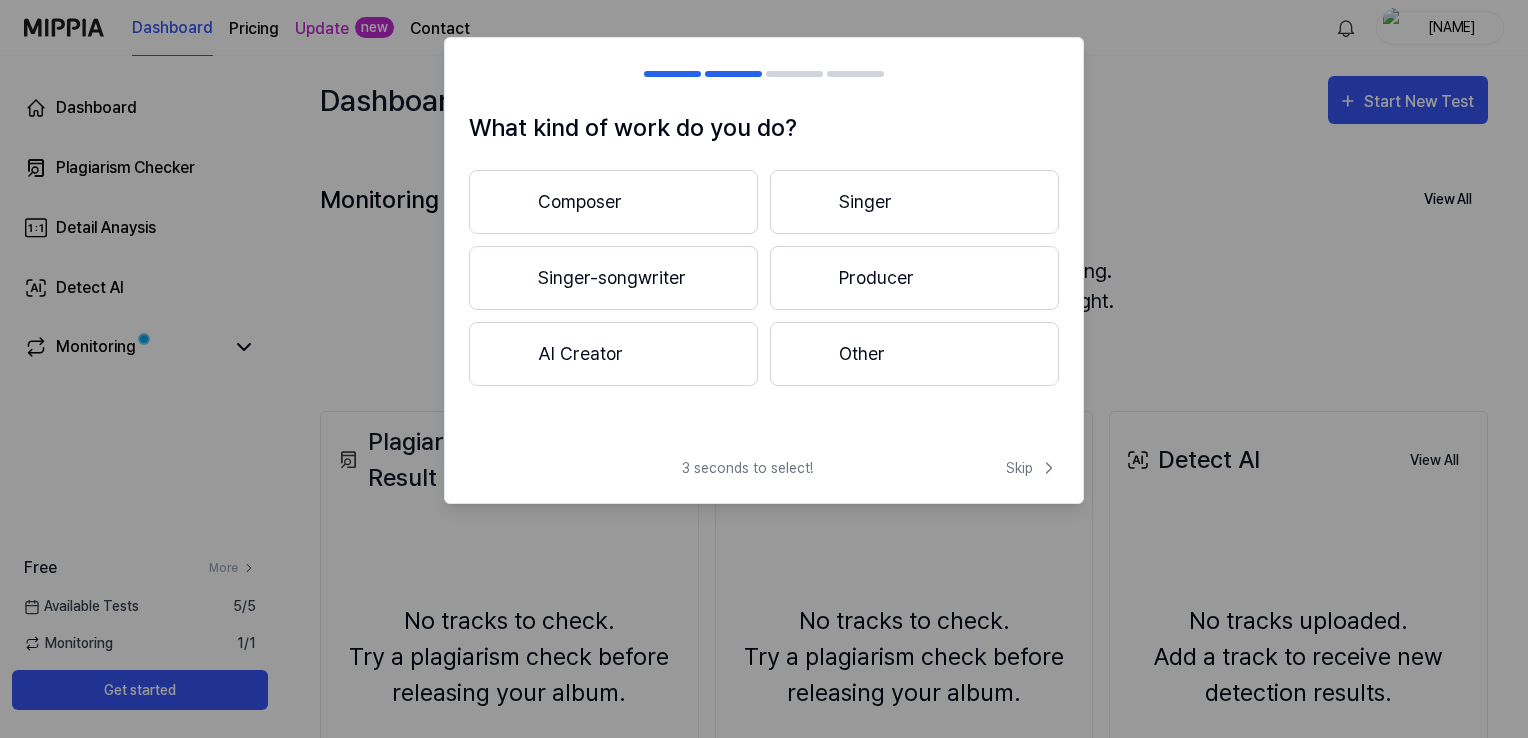 click on "Composer" at bounding box center [613, 202] 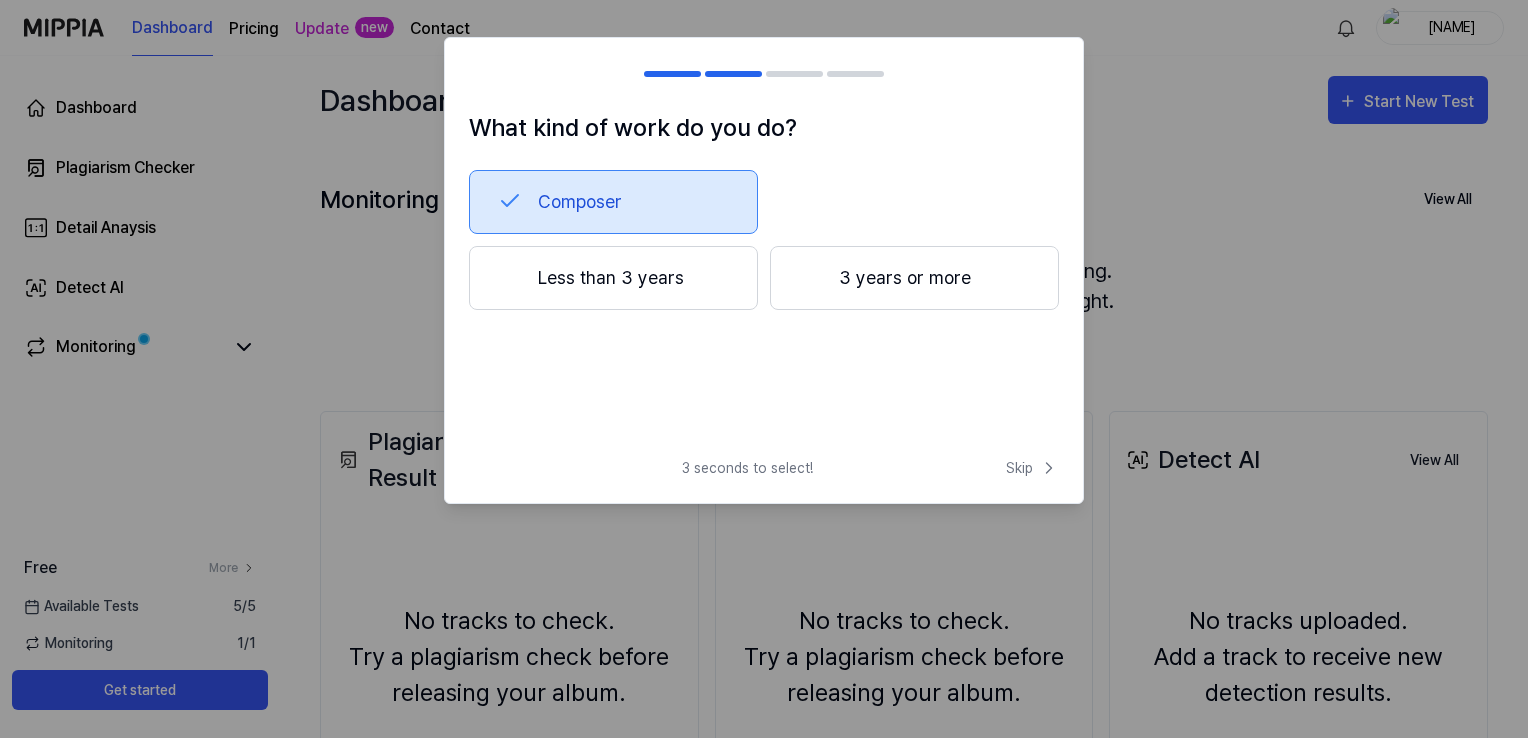 click on "3 years or more" at bounding box center (914, 278) 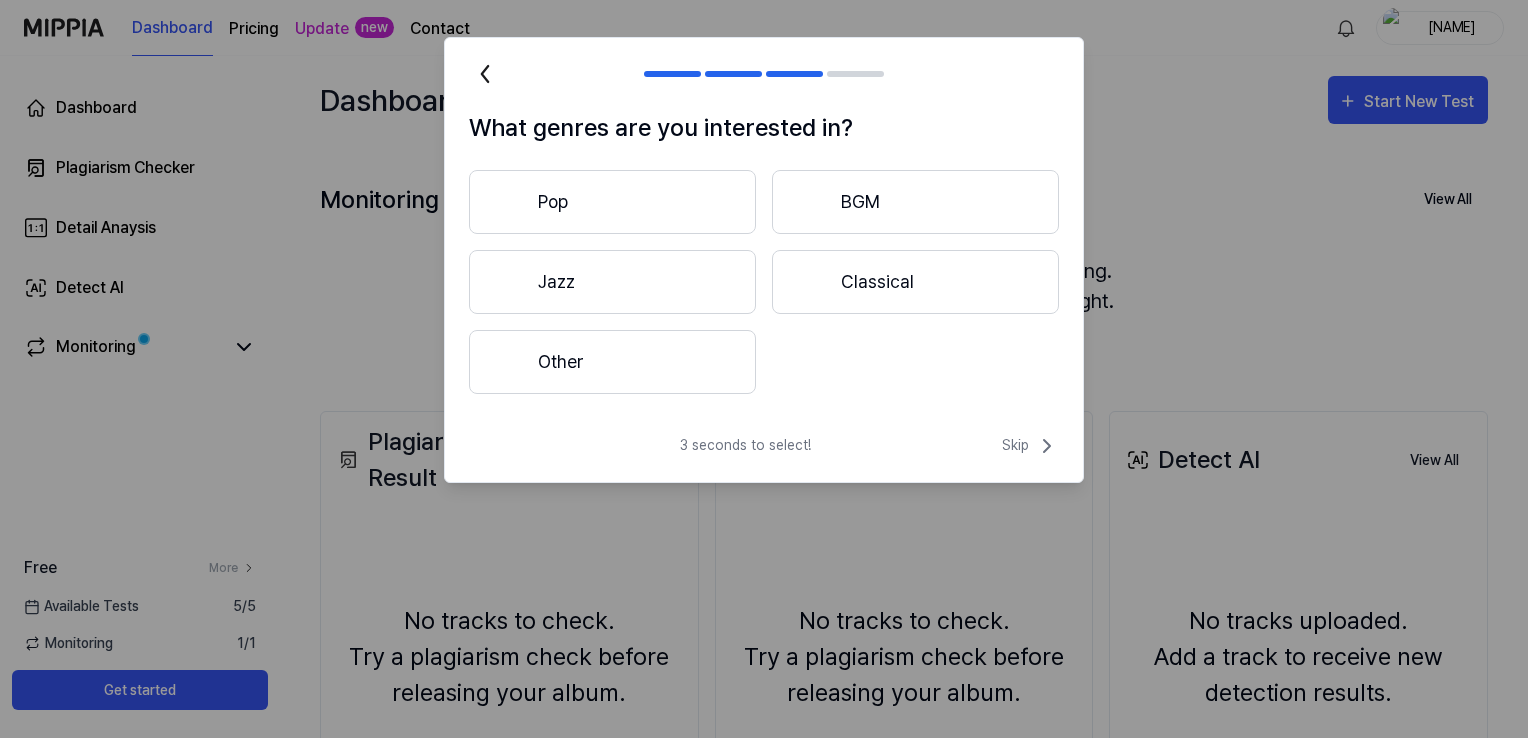 click on "Pop" at bounding box center [612, 202] 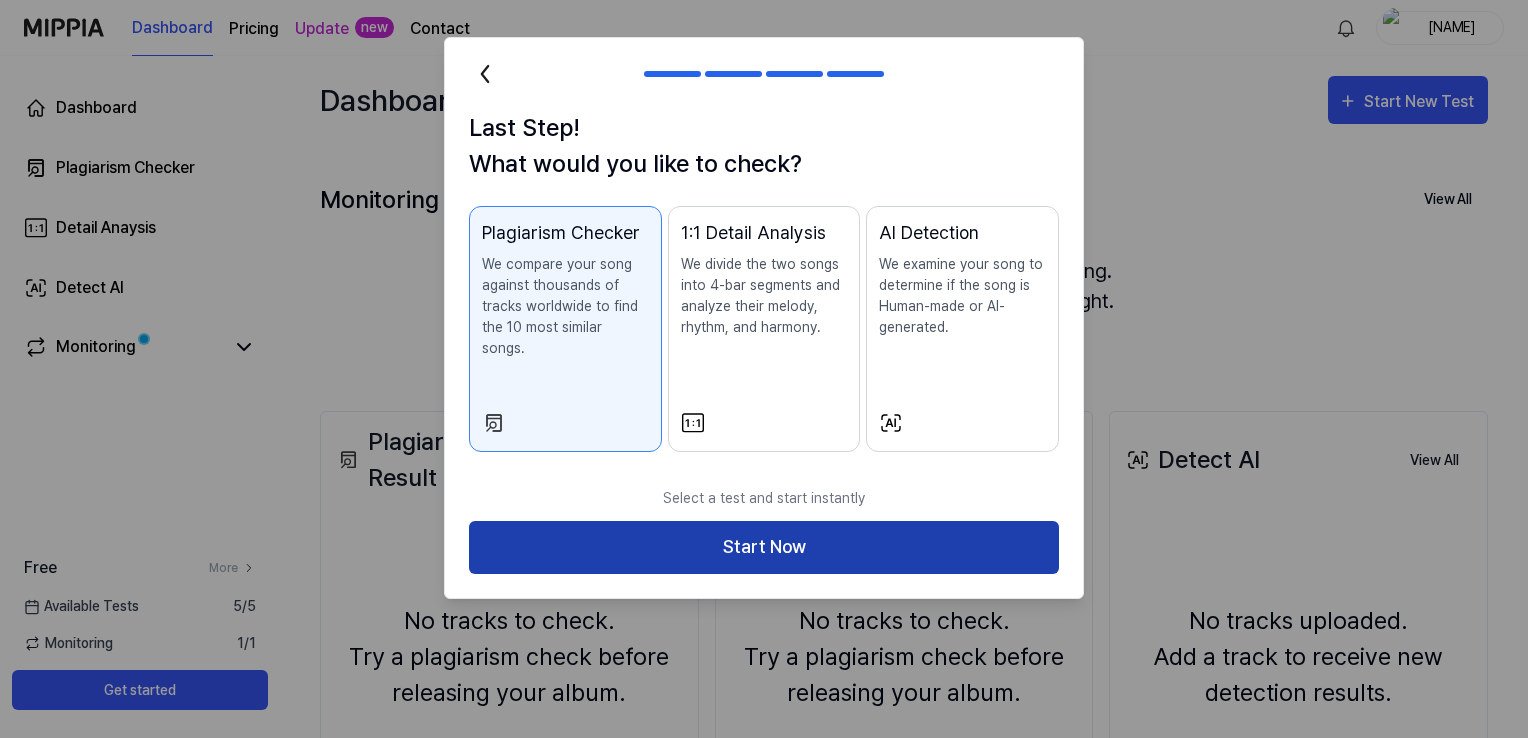 click on "Start Now" at bounding box center (764, 547) 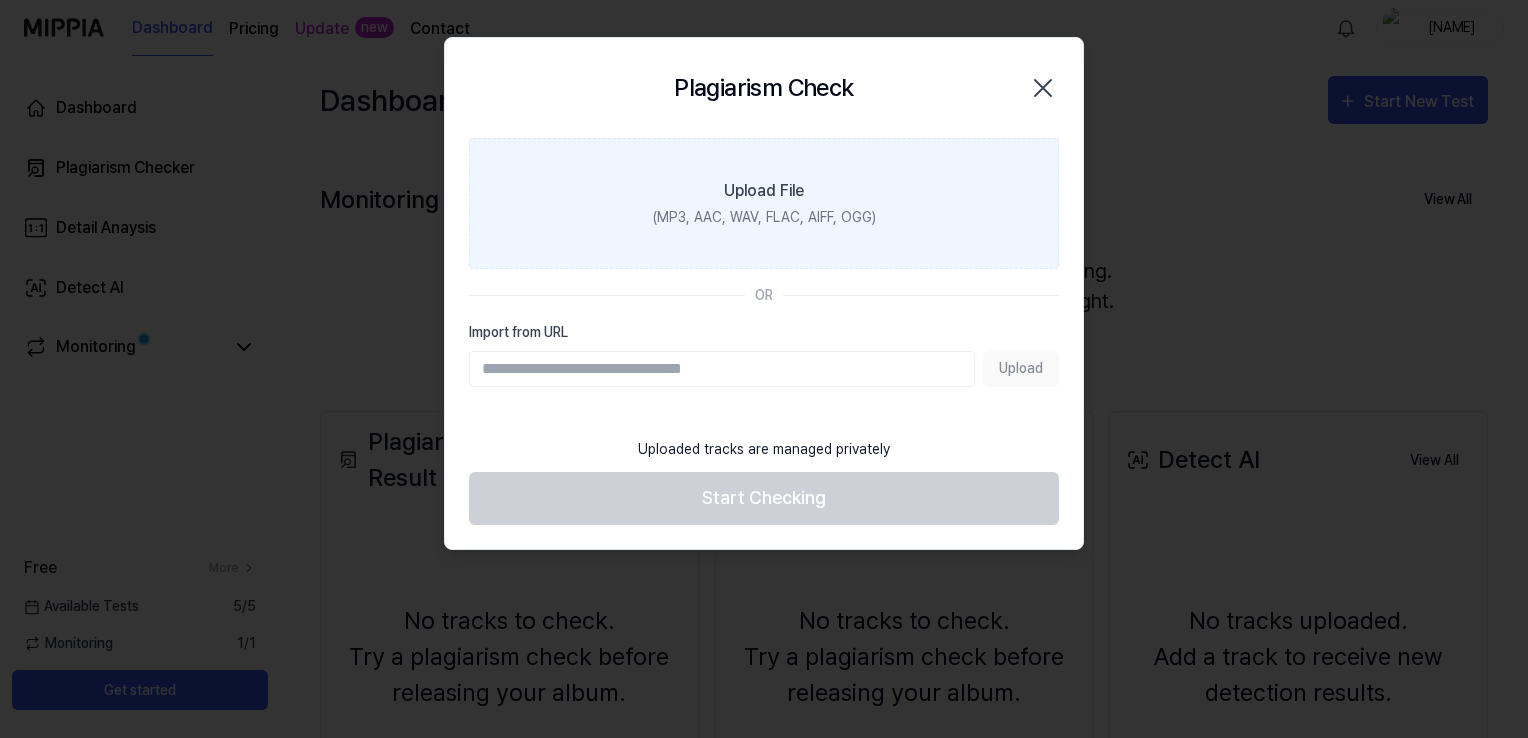 click on "Upload File" at bounding box center [764, 191] 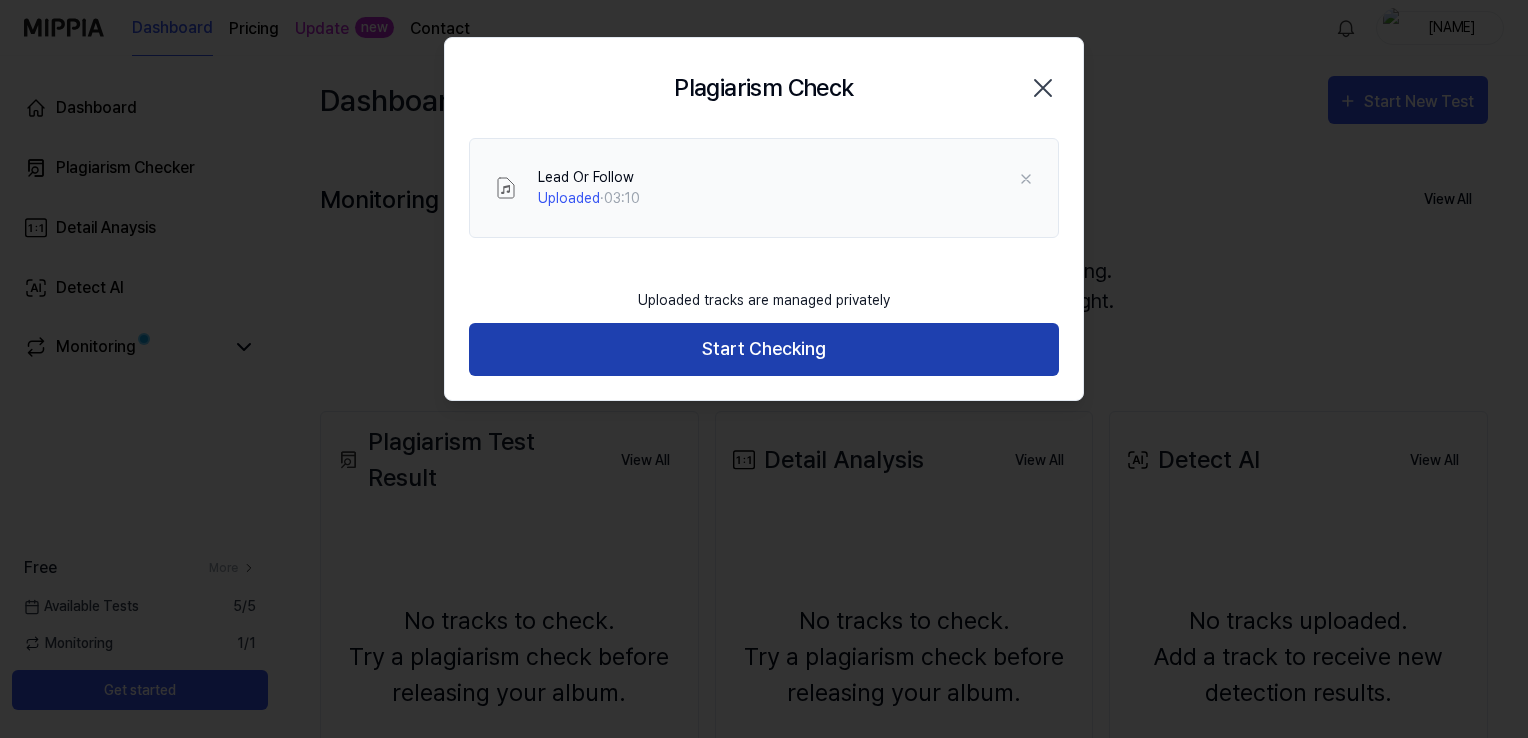 click on "Start Checking" at bounding box center (764, 349) 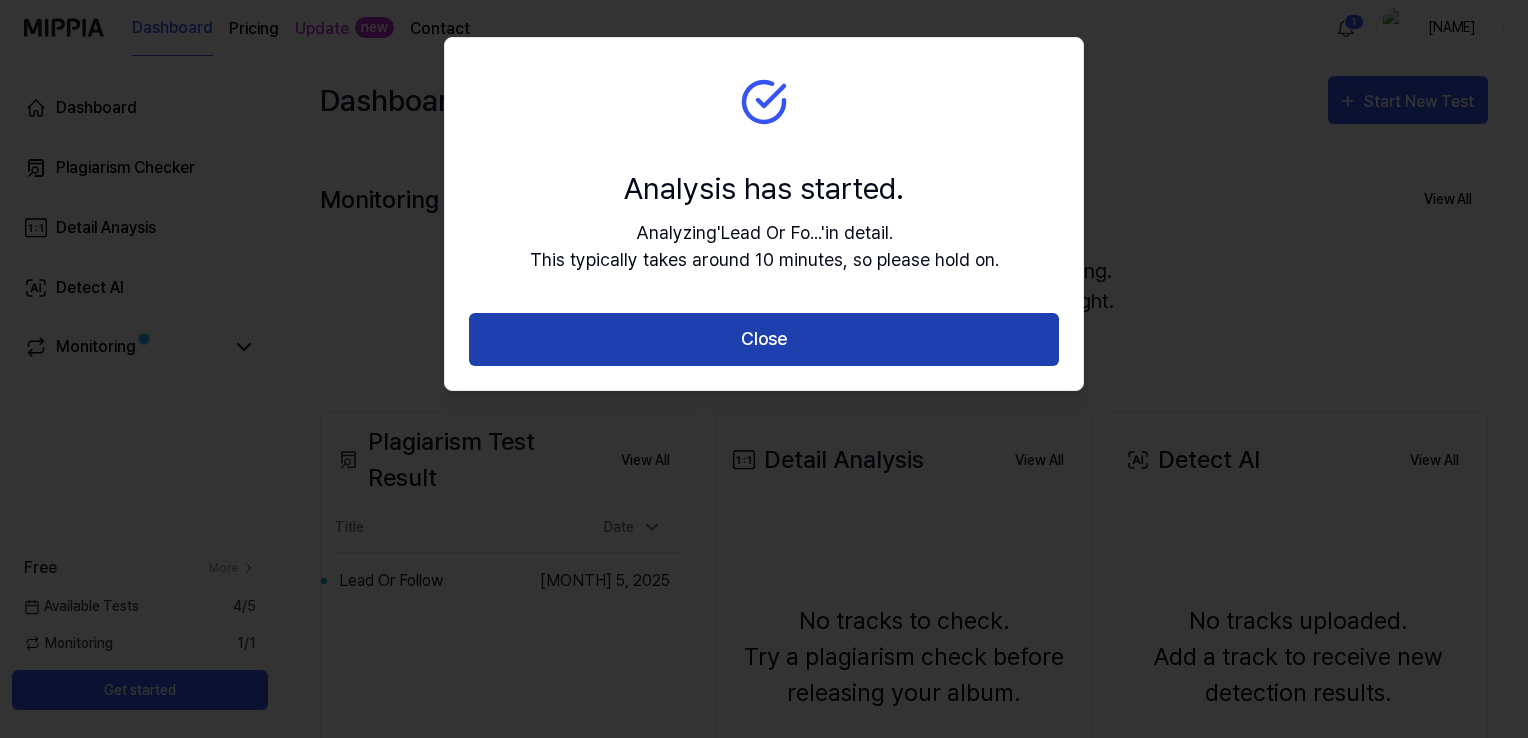 click on "Close" at bounding box center [764, 339] 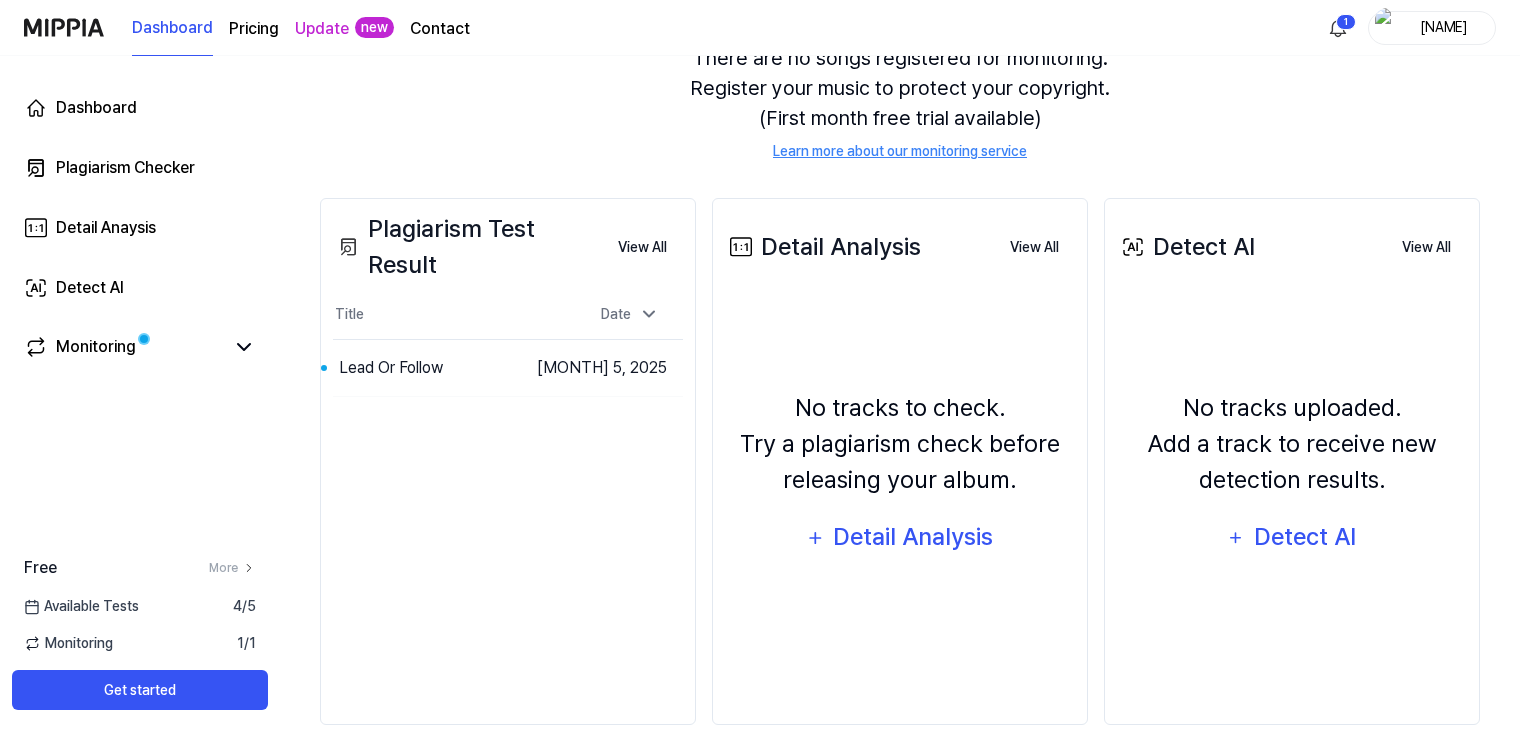 scroll, scrollTop: 239, scrollLeft: 0, axis: vertical 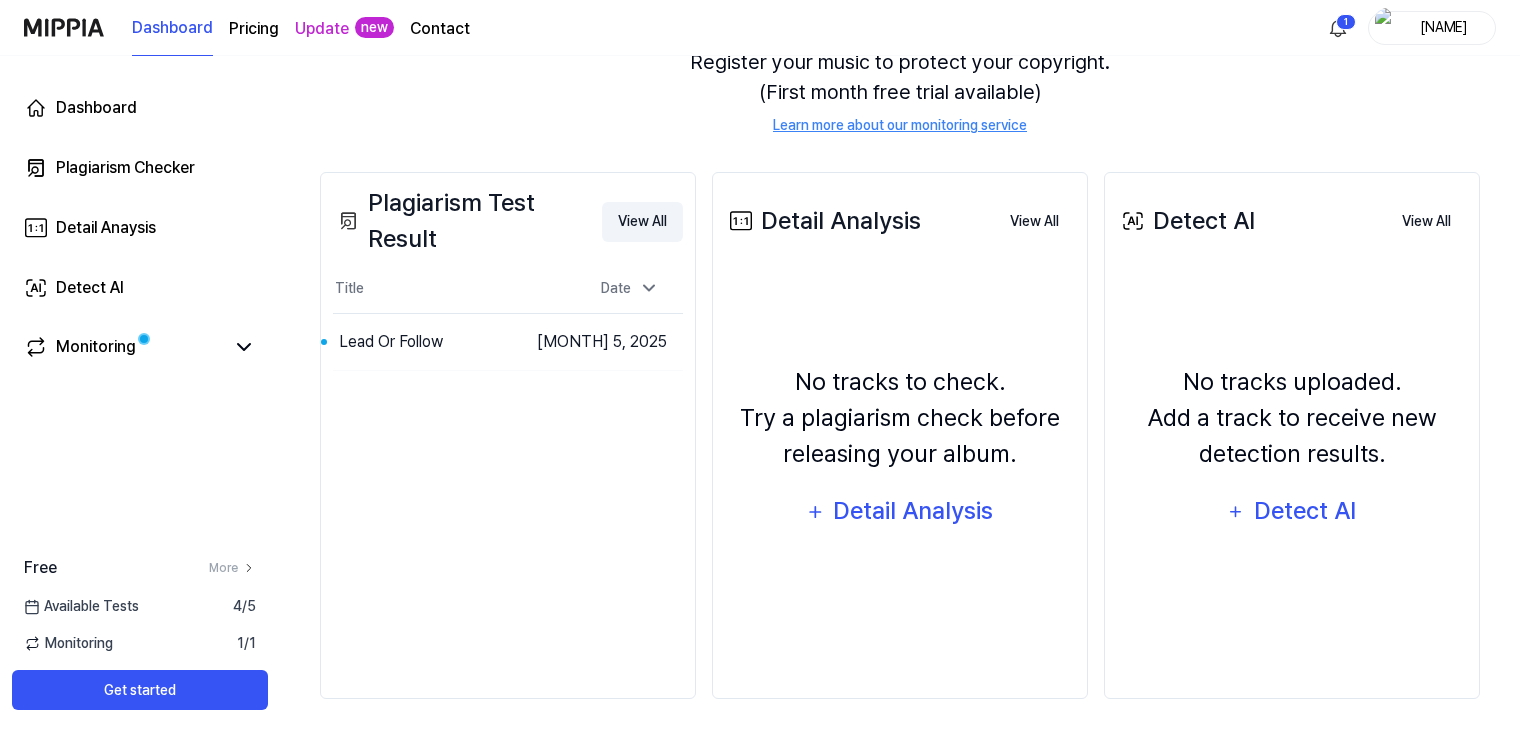 click on "View All" at bounding box center [642, 222] 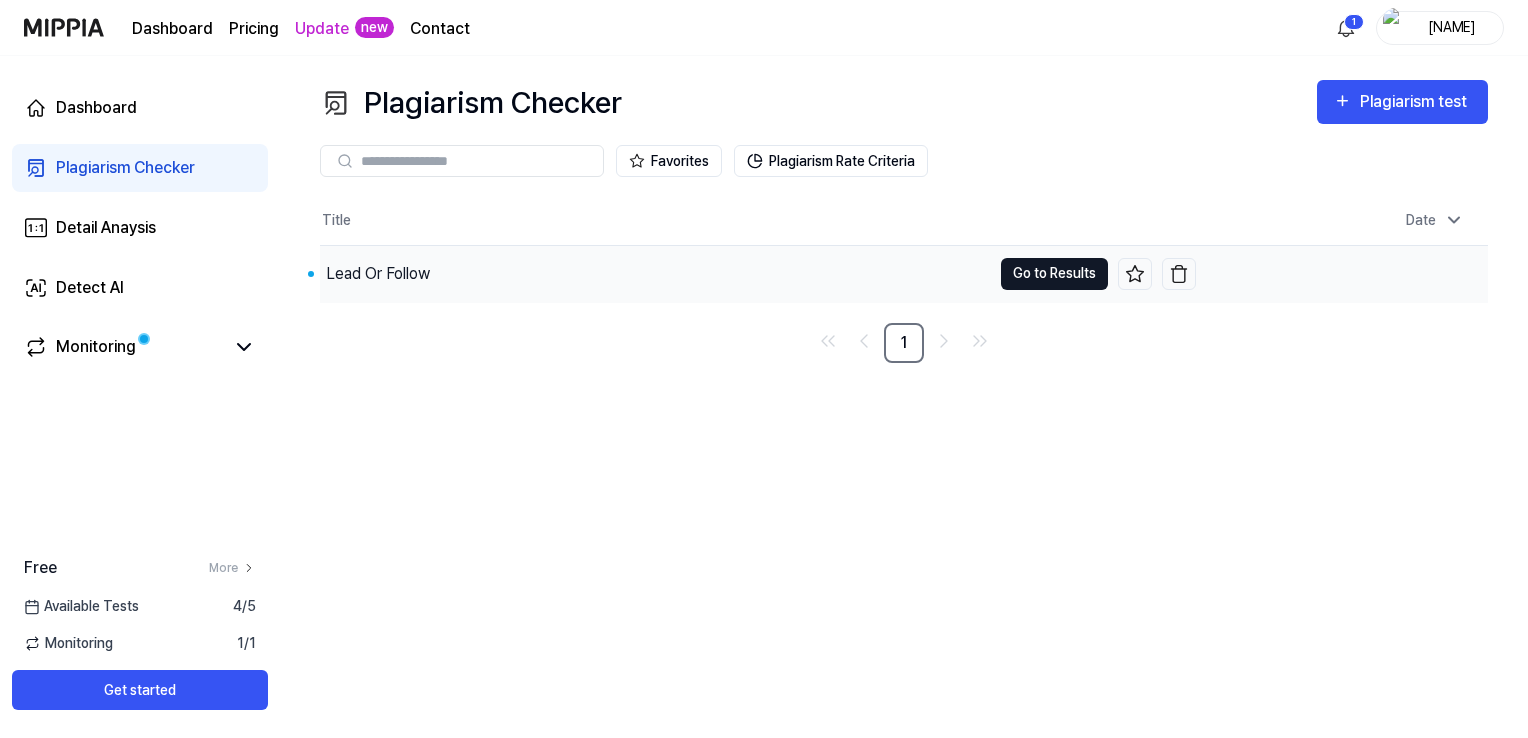 click on "Go to Results" at bounding box center [1054, 274] 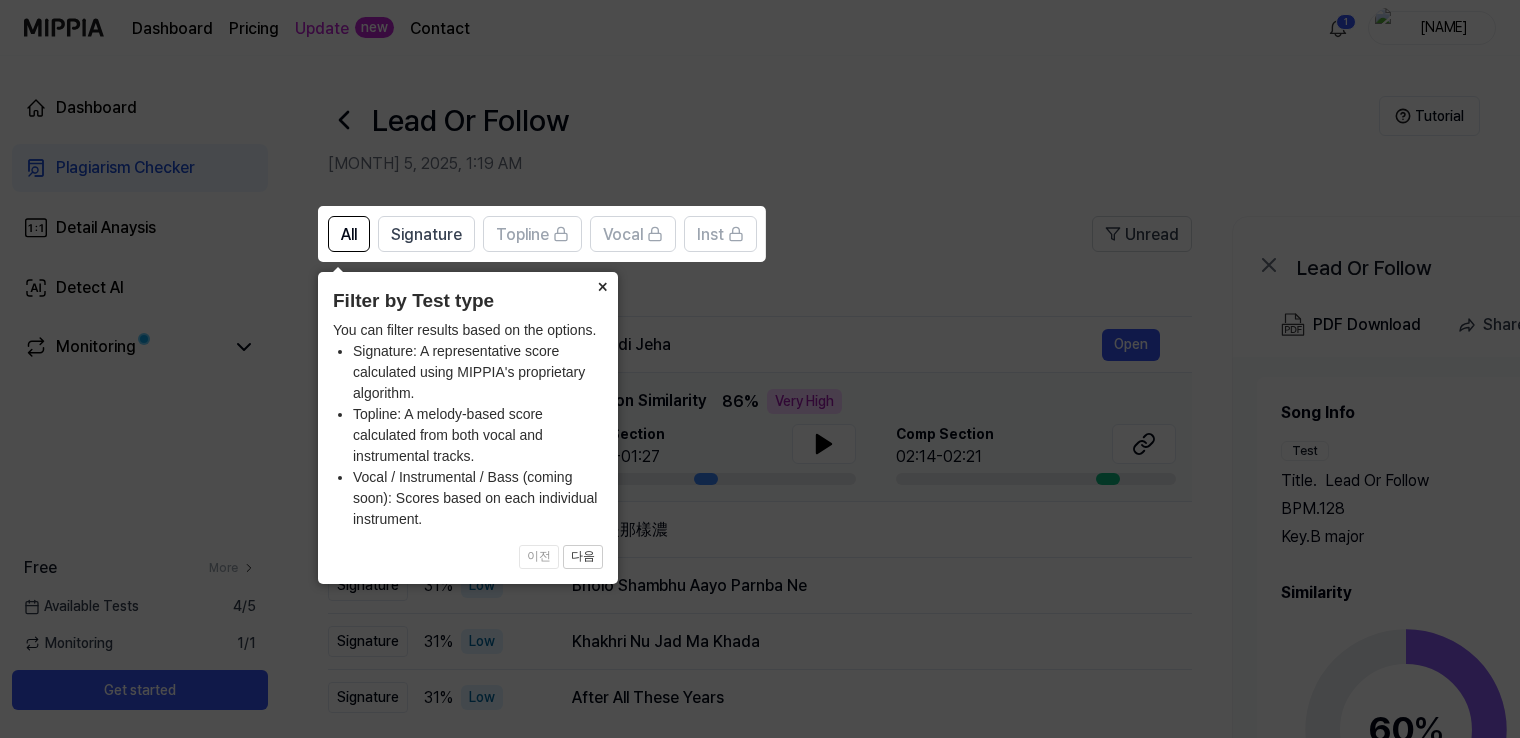 click on "×" at bounding box center (602, 286) 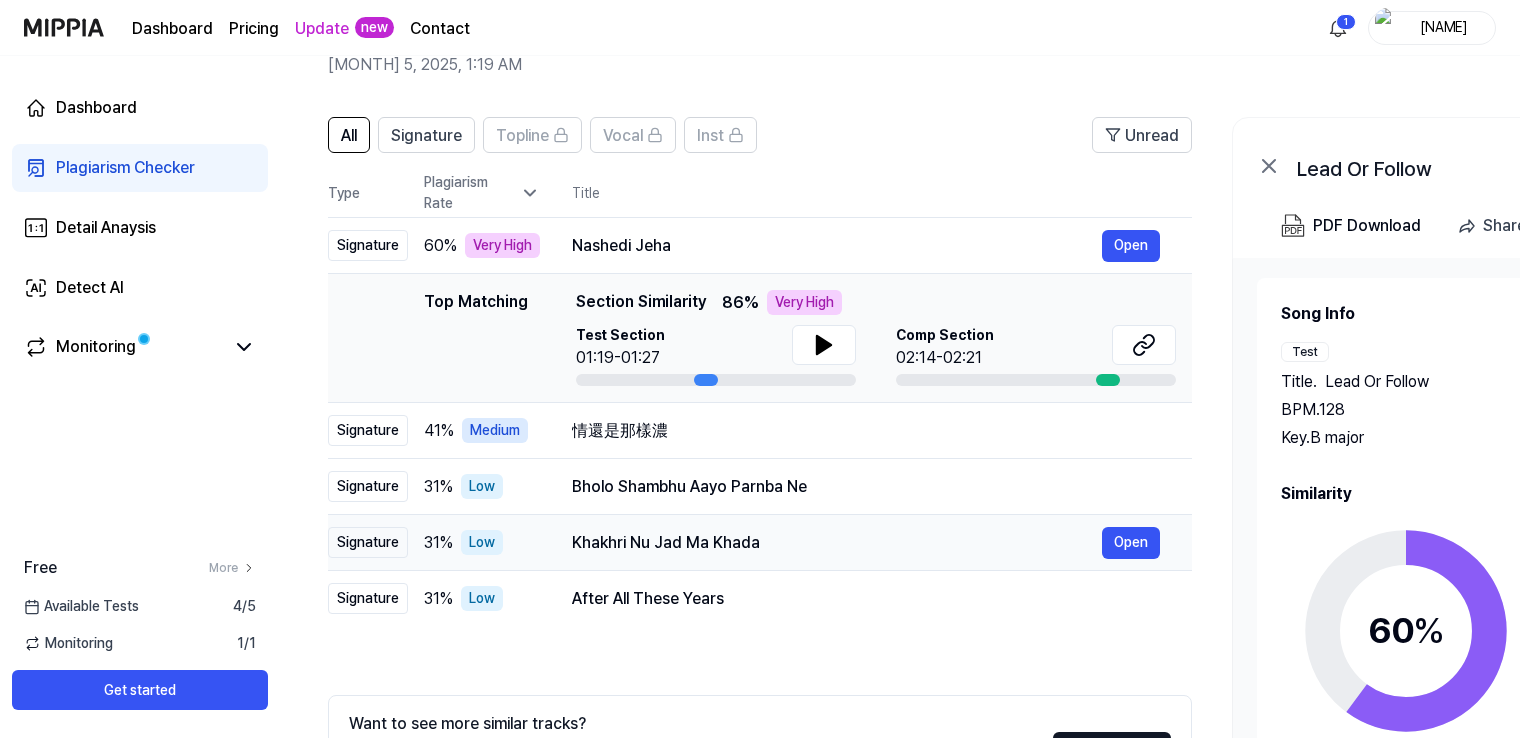 scroll, scrollTop: 100, scrollLeft: 0, axis: vertical 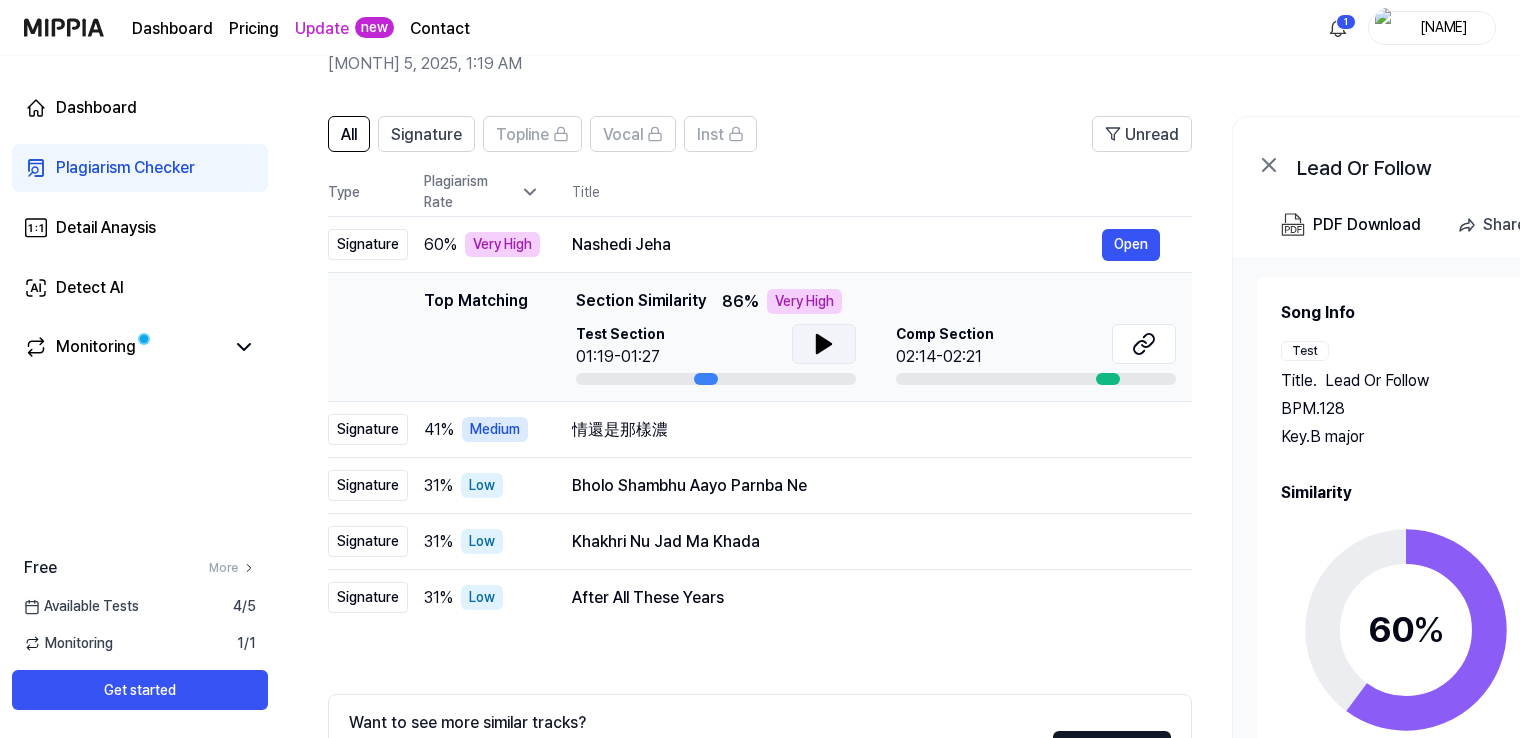 click 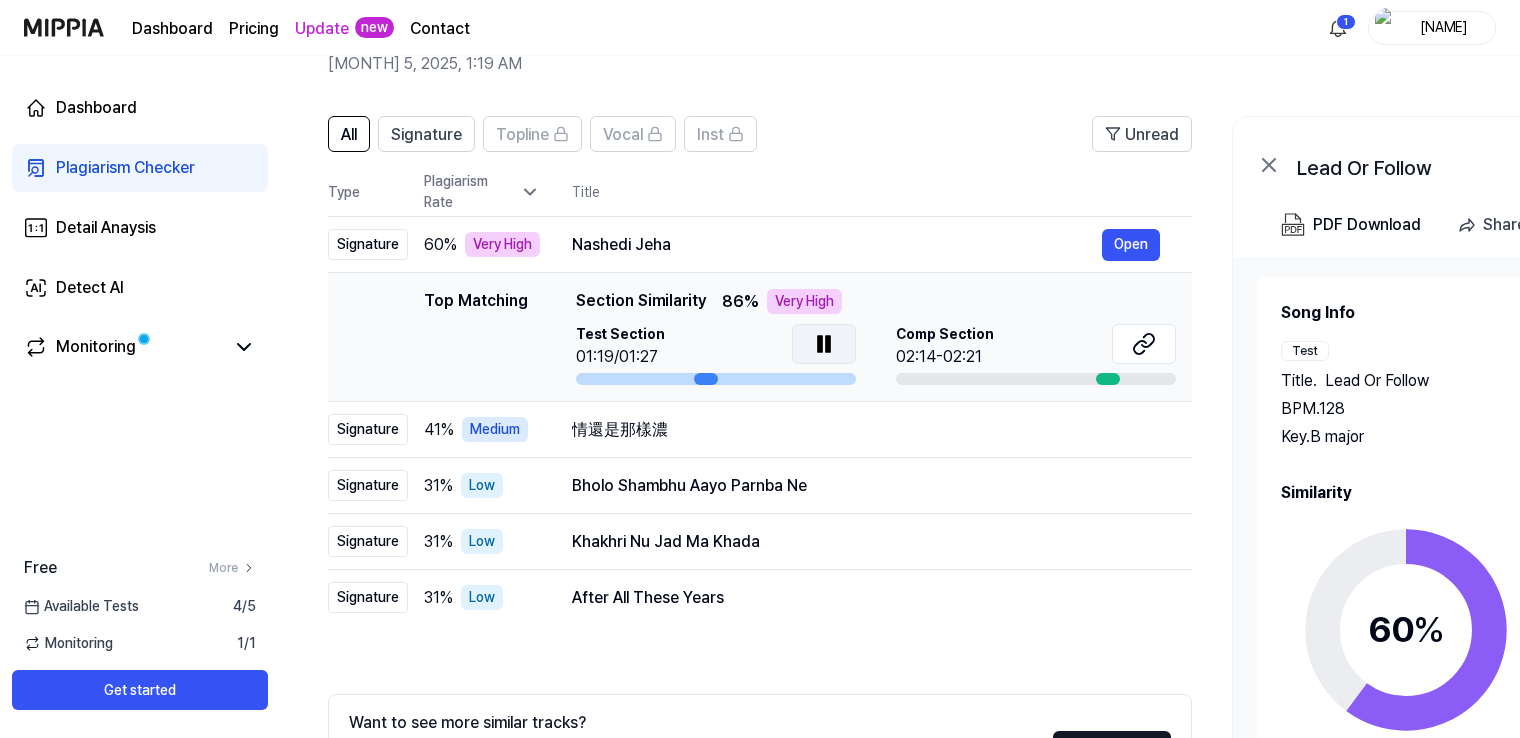 click 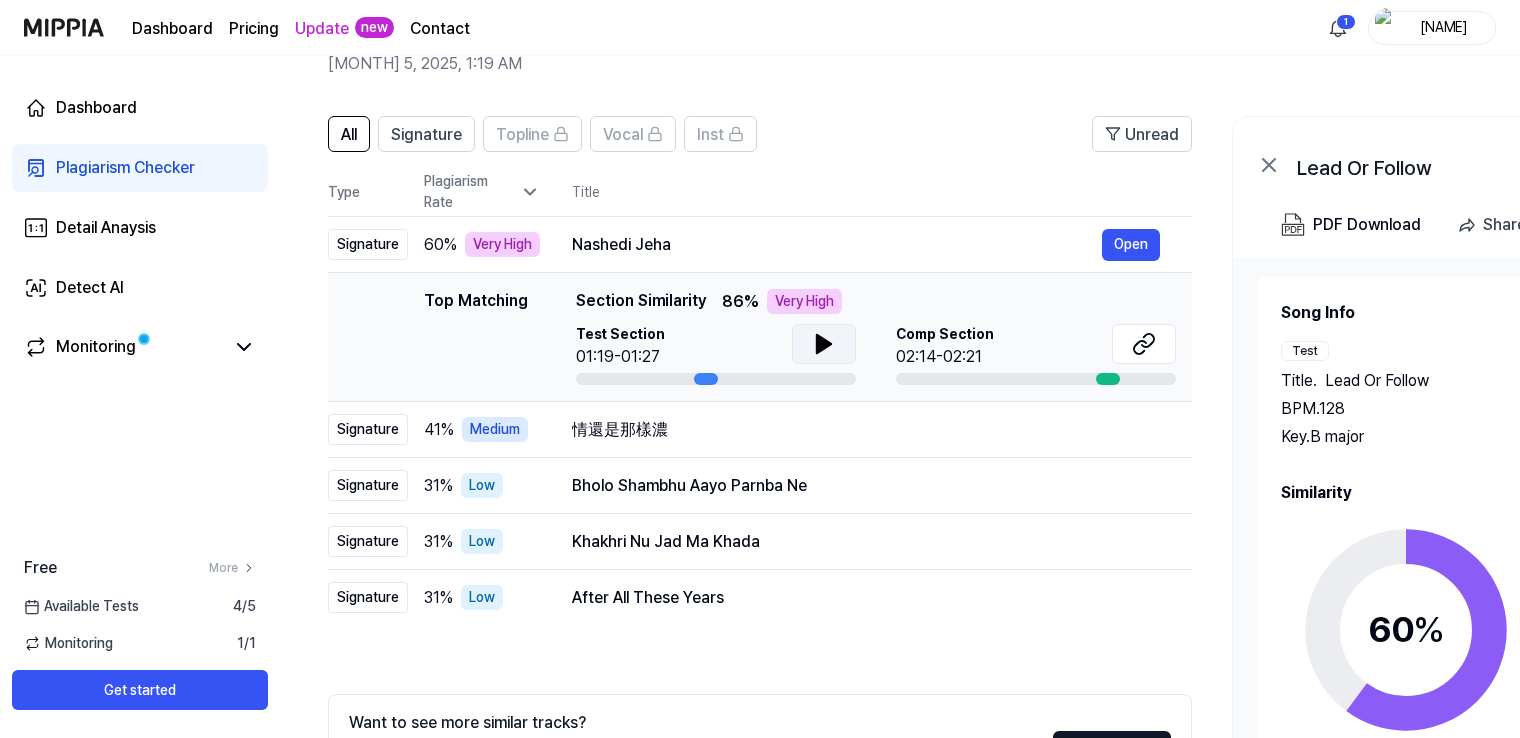 click 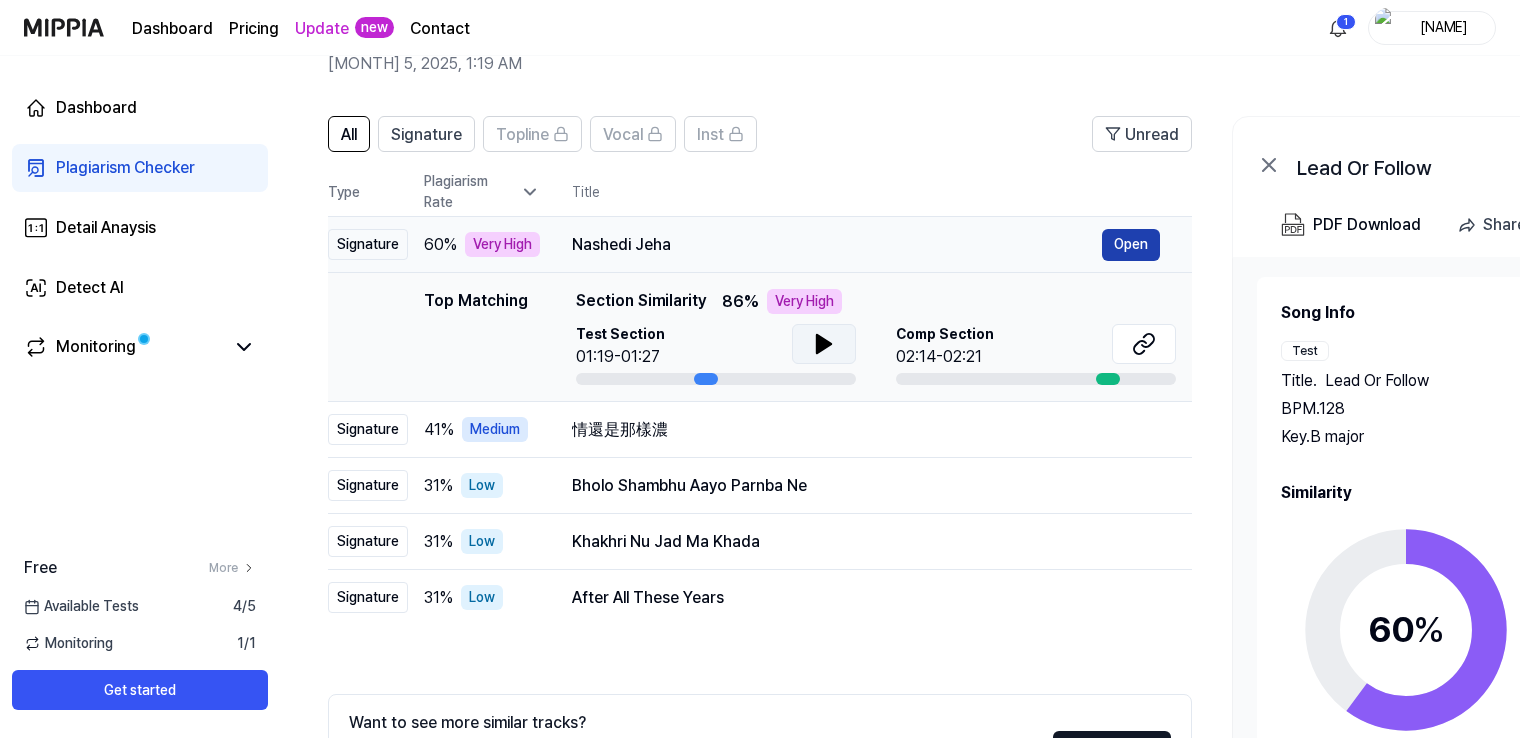 click on "Open" at bounding box center [1131, 245] 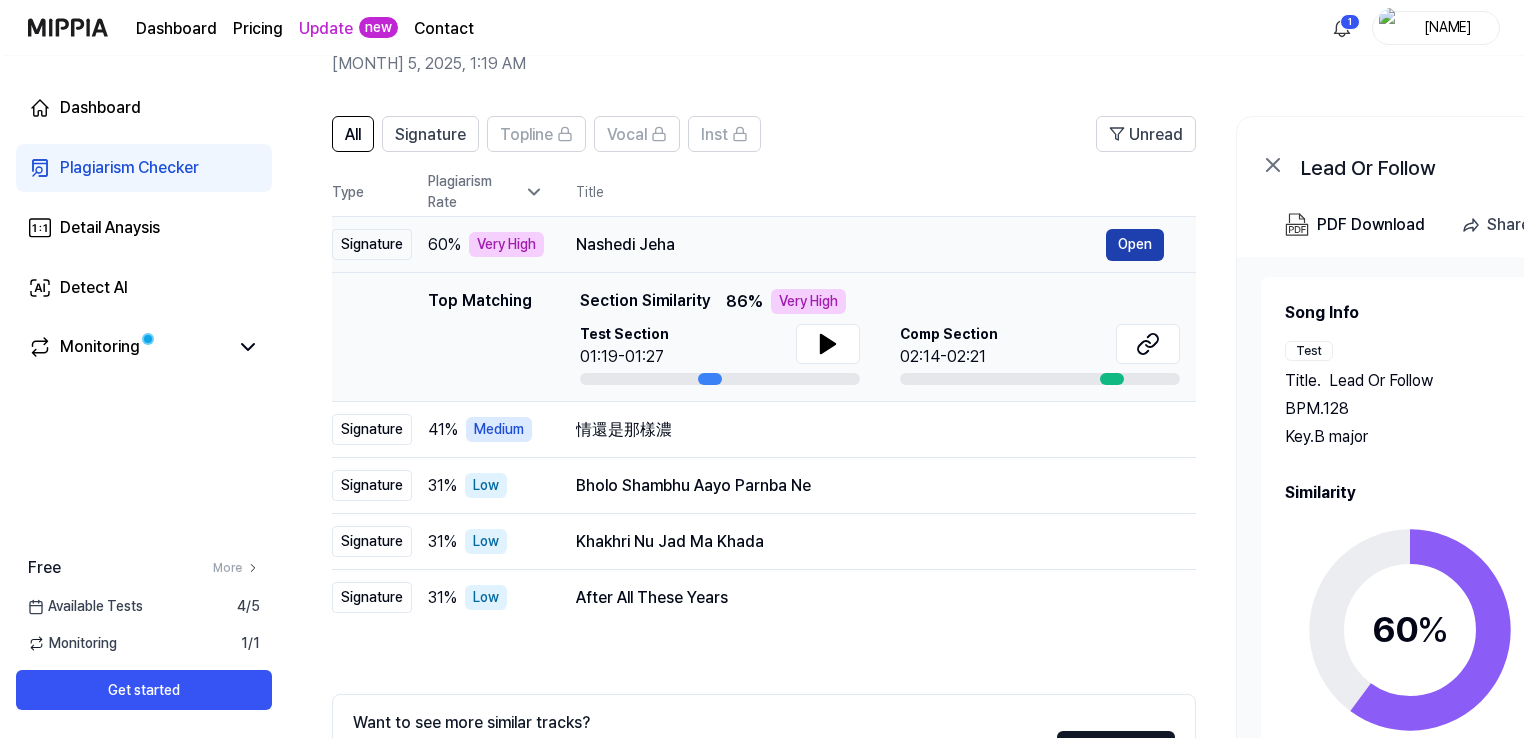 scroll, scrollTop: 0, scrollLeft: 0, axis: both 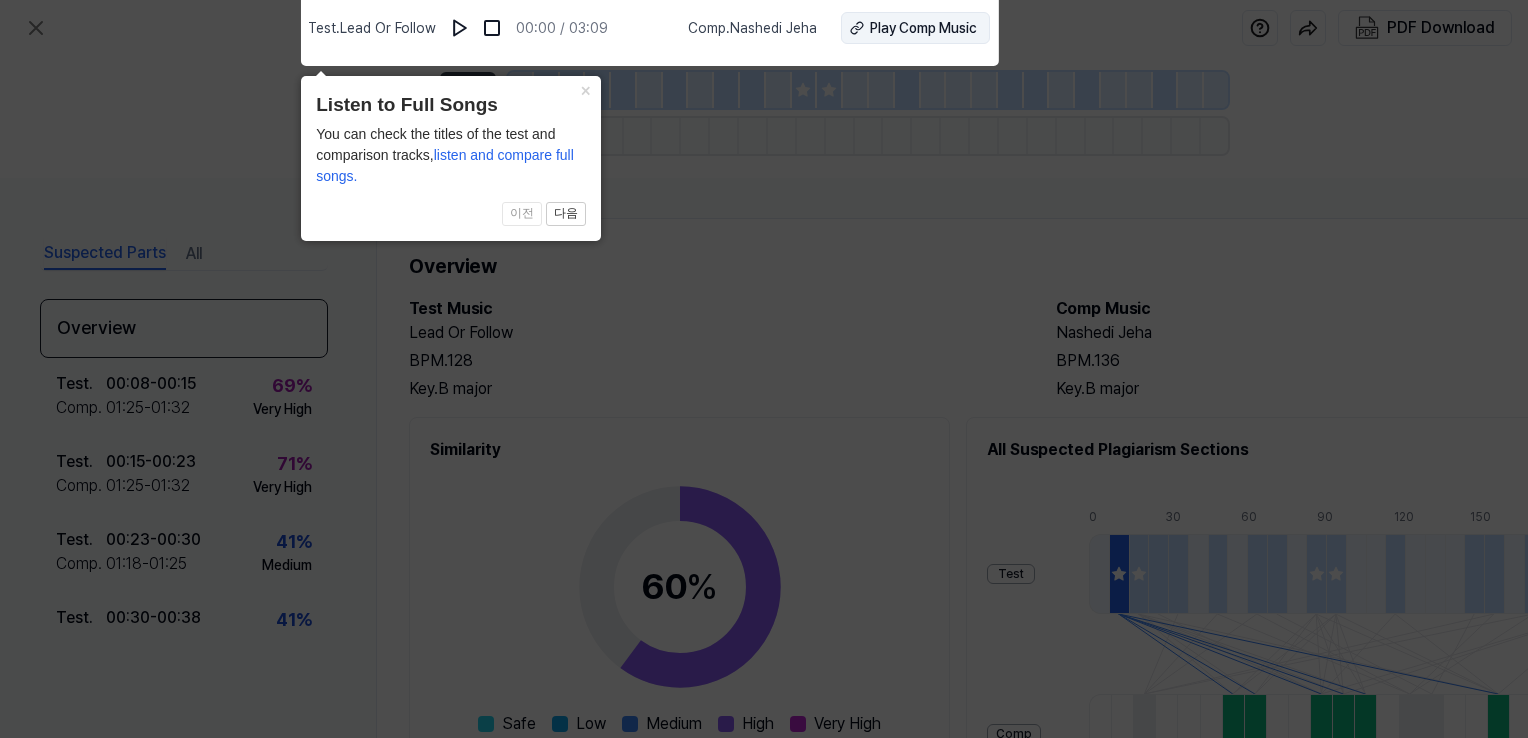 click on "Play Comp Music" at bounding box center (923, 28) 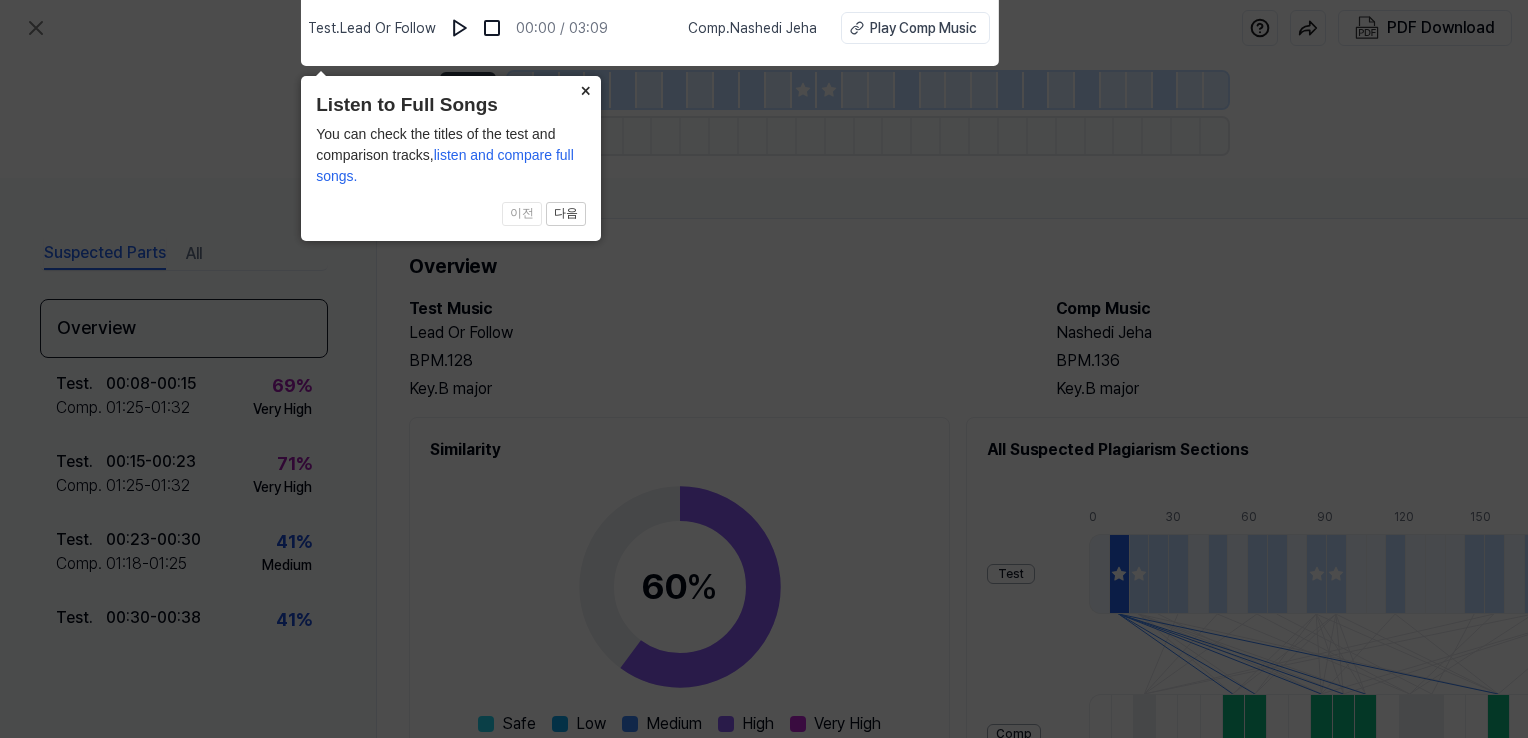 click on "×" at bounding box center (585, 90) 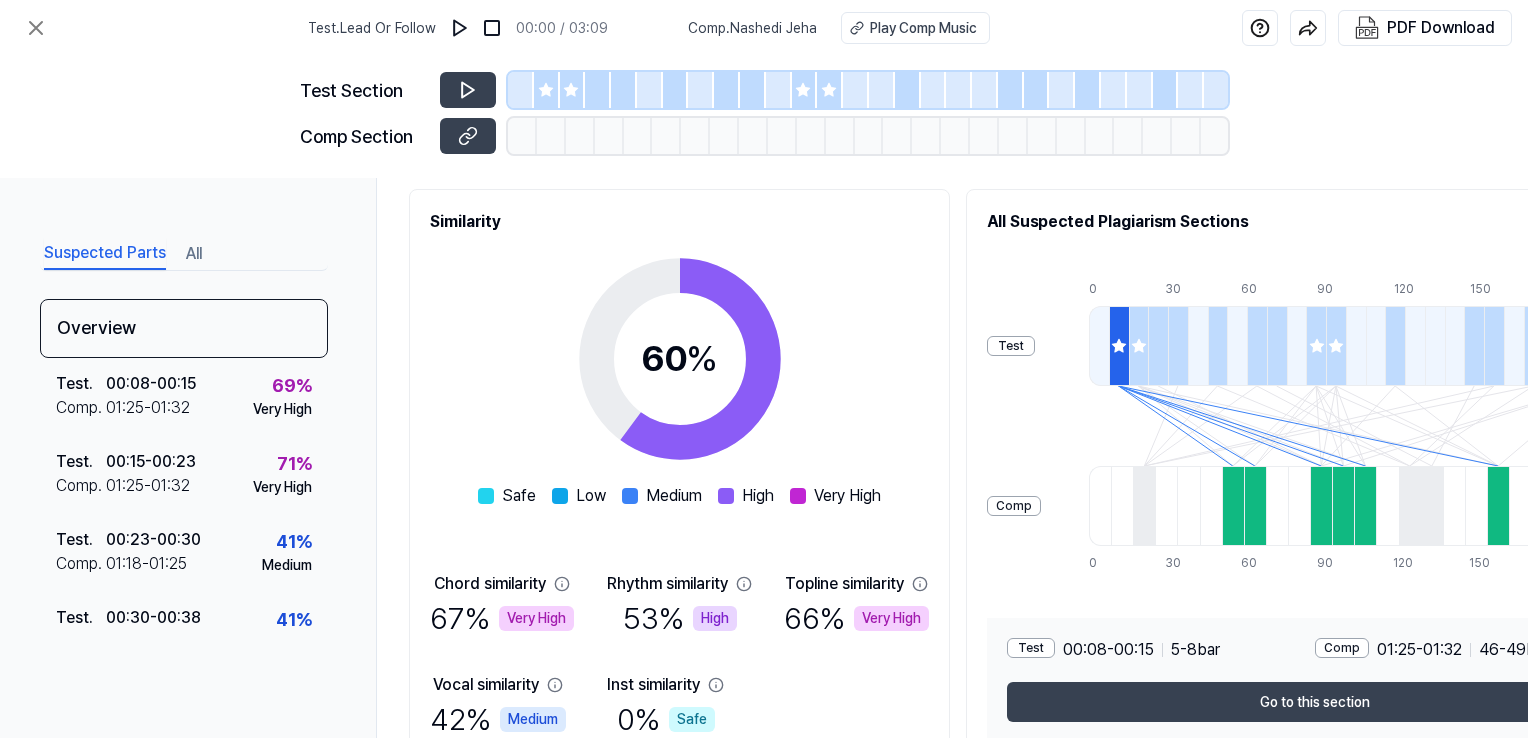 scroll, scrollTop: 332, scrollLeft: 0, axis: vertical 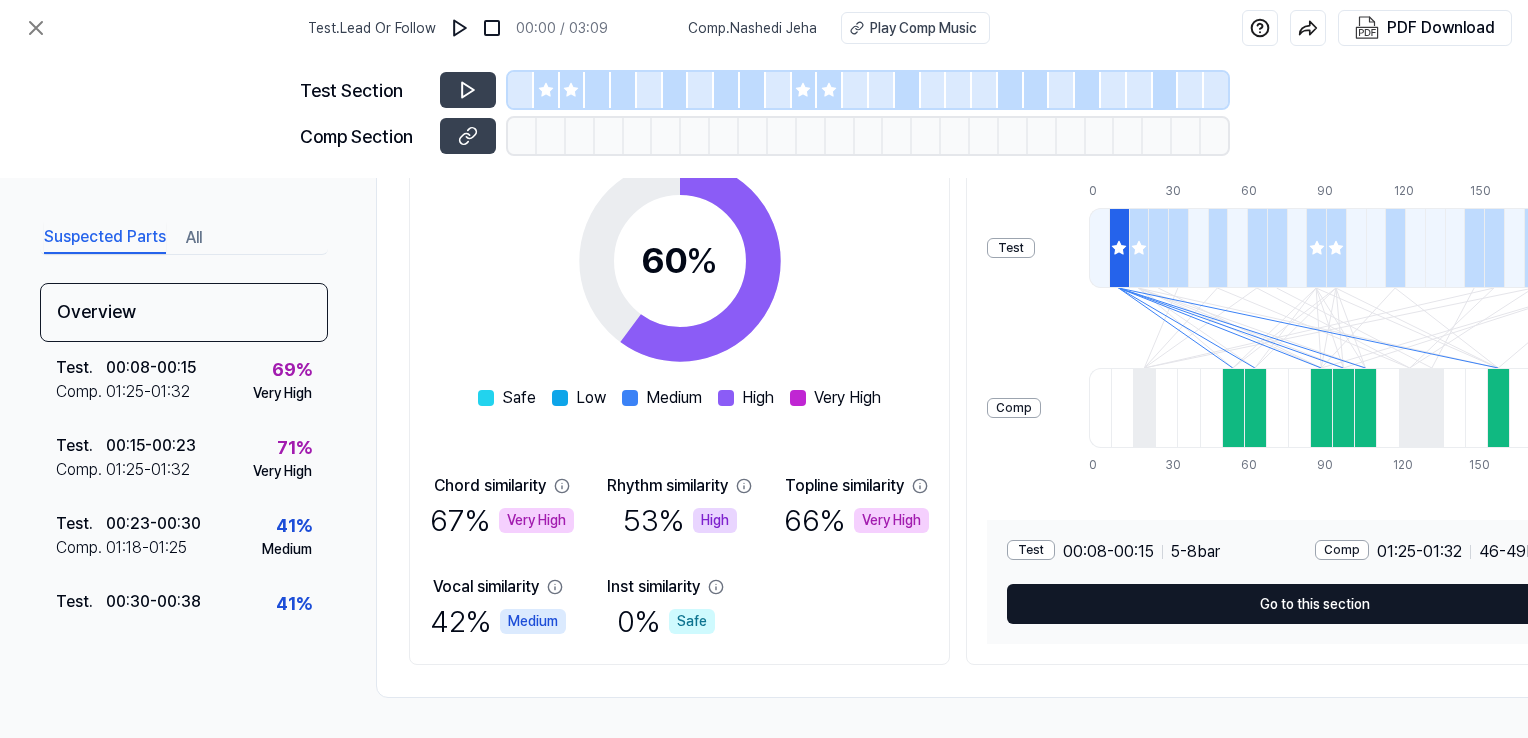 click on "Go to this section" at bounding box center (1314, 604) 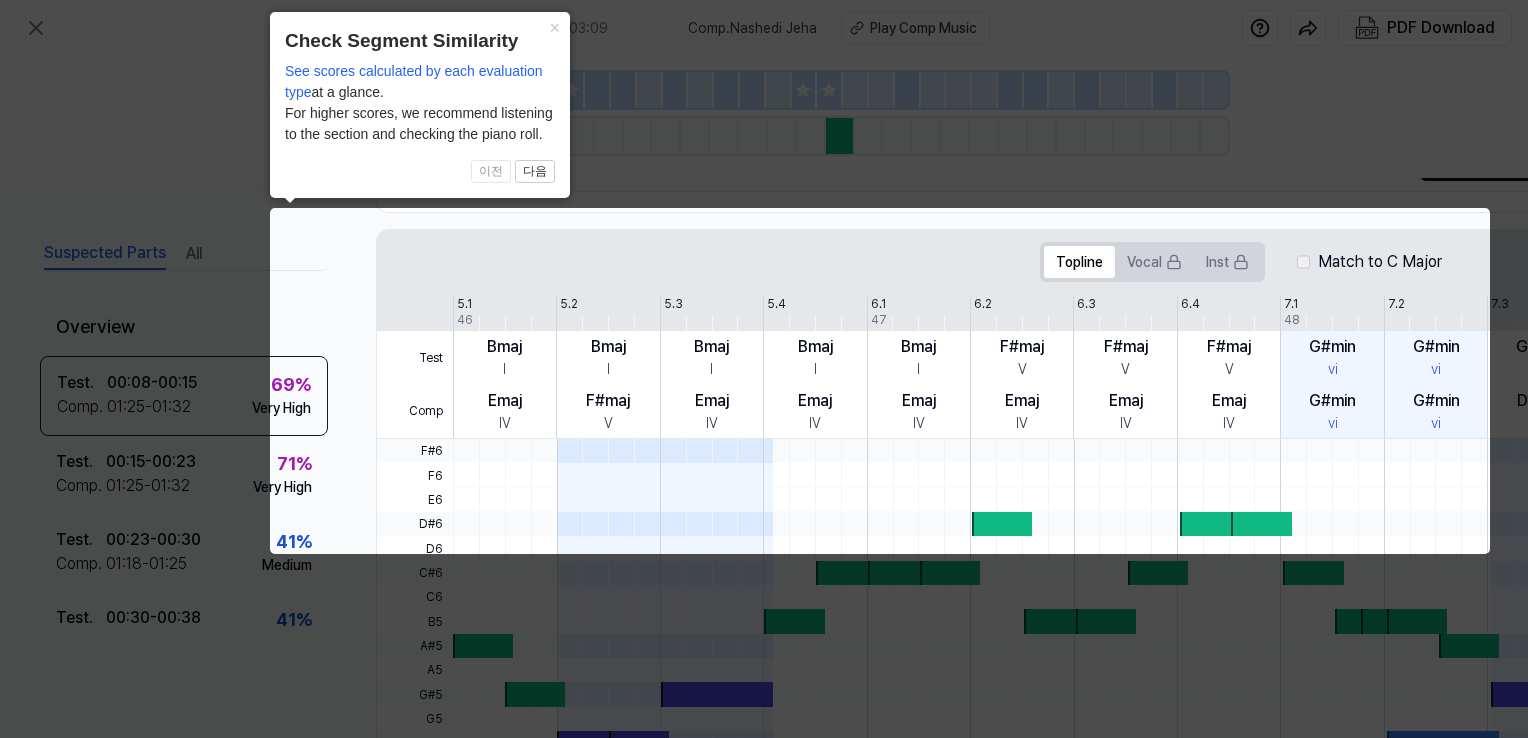 scroll, scrollTop: 0, scrollLeft: 96, axis: horizontal 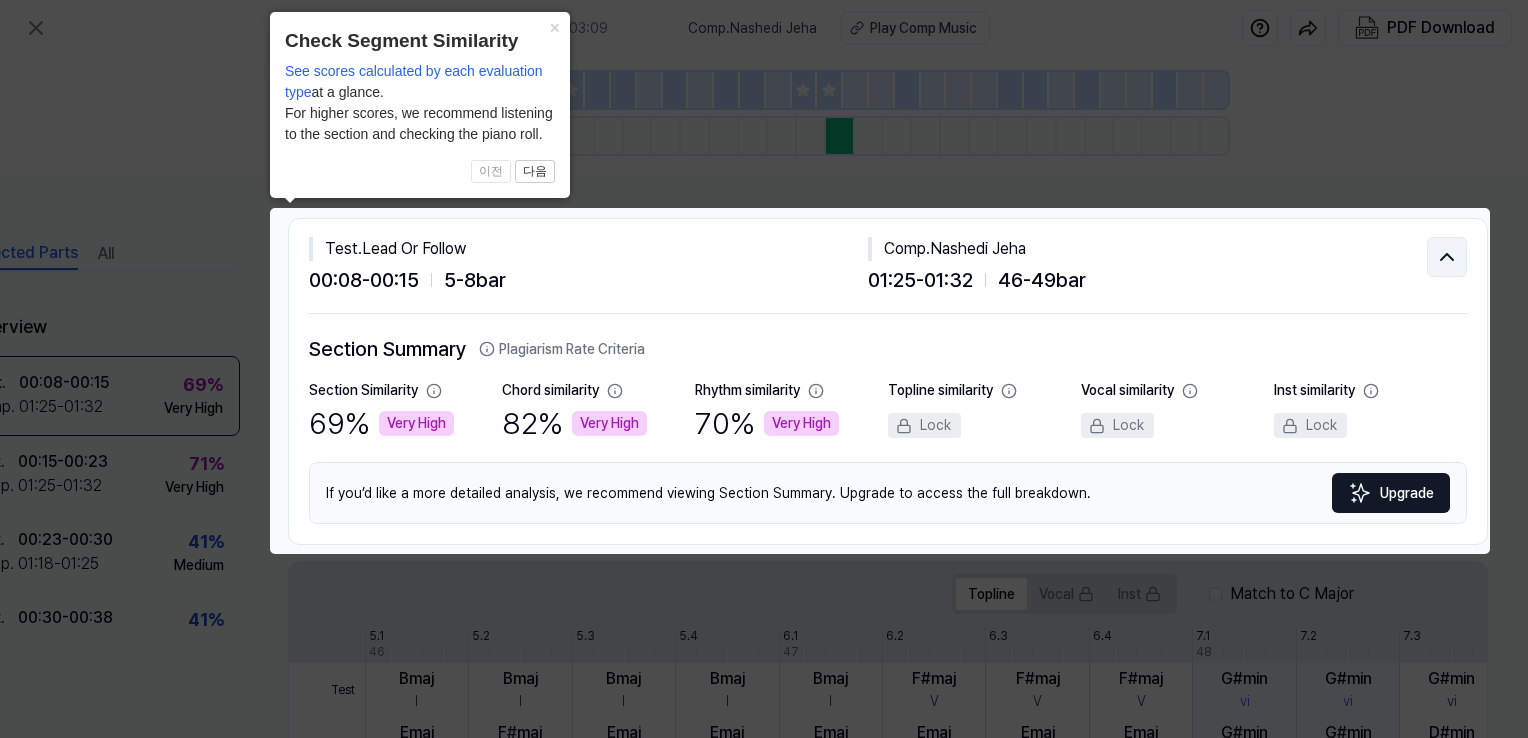 click 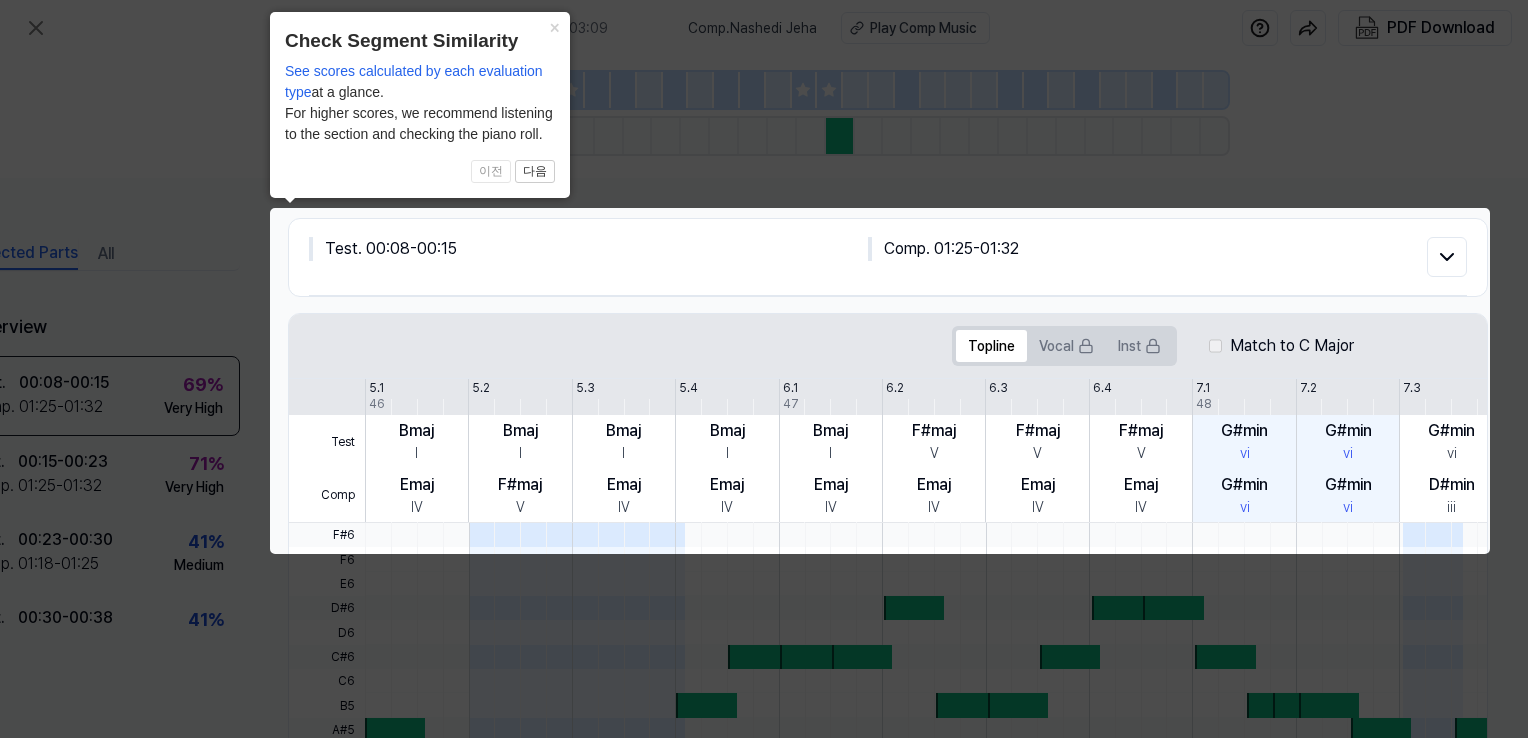 click on "Test .  Lead Or Follow 00:00 / 03:09 Comp .  Nashedi Jeha Play Comp Music PDF Download Test Section Comp Section Suspected Parts All Overview Test . 00:08 - 00:15 Comp . 01:25 - 01:32 69 % Very High Test . 00:15 - 00:23 Comp . 01:25 - 01:32 71 % Very High Test . 00:23 - 00:30 Comp . 01:18 - 01:25 41 % Medium Test . 00:30 - 00:38 Comp . 00:14 - 00:21 41 % Medium Test . 00:42 - 00:49 Comp . 00:14 - 00:21 50 % Medium Test . 00:49 - 00:57 Comp . 01:46 - 01:53 50 % High Test . 00:57 - 01:04 Comp . 01:53 - 02:00 44 % Medium Test . 01:12 - 01:19 Comp . 01:25 - 01:32 78 % Very High Test . 01:19 - 01:27 Comp . 02:14 - 02:21 100 % Very High Test . 01:42 - 01:49 Comp . 01:18 - 01:25 40 % Medium Test . 02:15 - 02:23 Comp . 01:53 - 02:00 48 % Medium Test . 02:19 - 02:27 Comp . 00:14 - 00:21 47 % Medium Test . 02:27 - 02:34 Comp . 01:46 - 01:53 45 % Medium Test . 02:49 - 02:57 Comp . 01:18 - 01:25 50 % Medium Test .   00:08 - 00:15 Comp .   01:25 - 01:32 Topline Vocal Inst Match to C Major Test Comp 5.1 5.2 5.3 5.4 6.1 6.2" at bounding box center (764, 369) 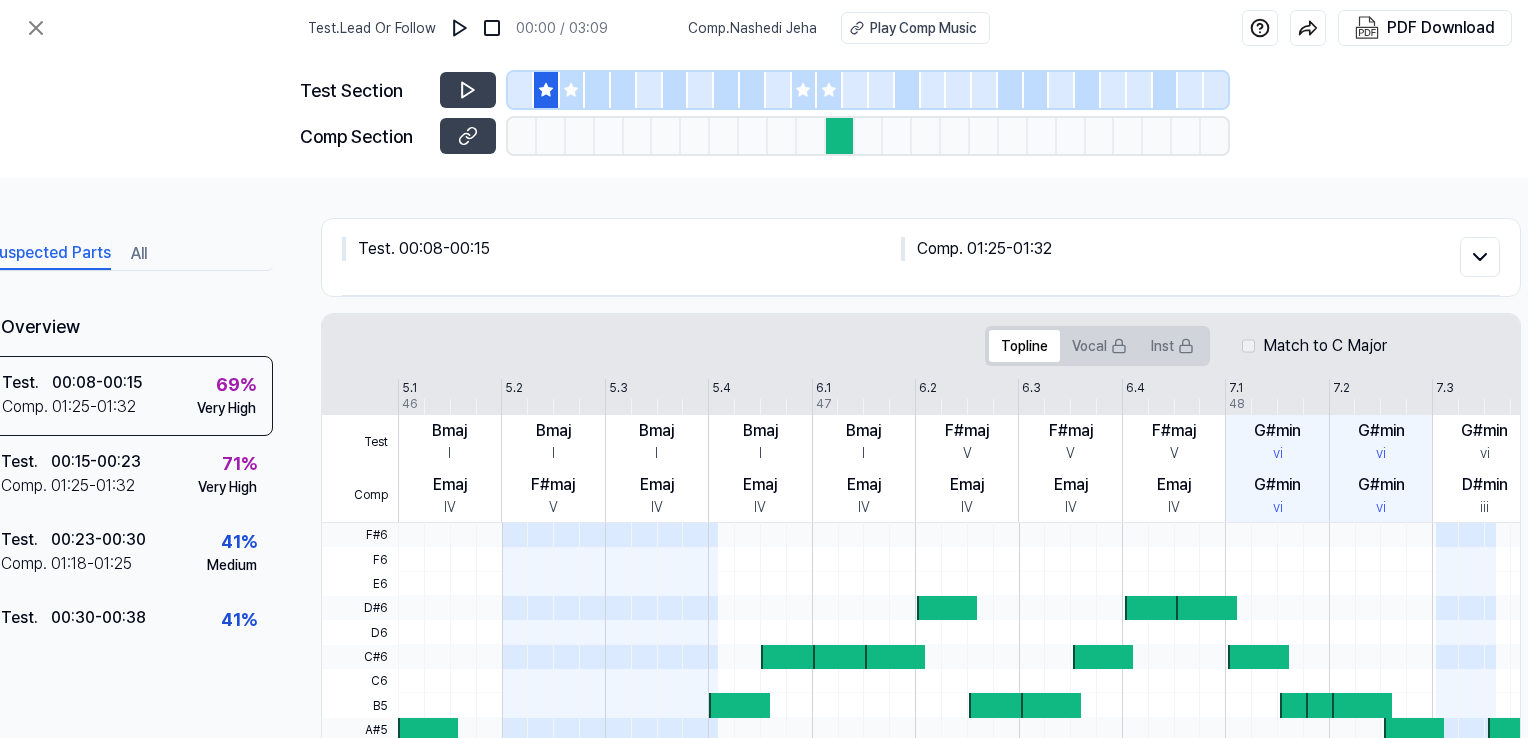 scroll, scrollTop: 0, scrollLeft: 0, axis: both 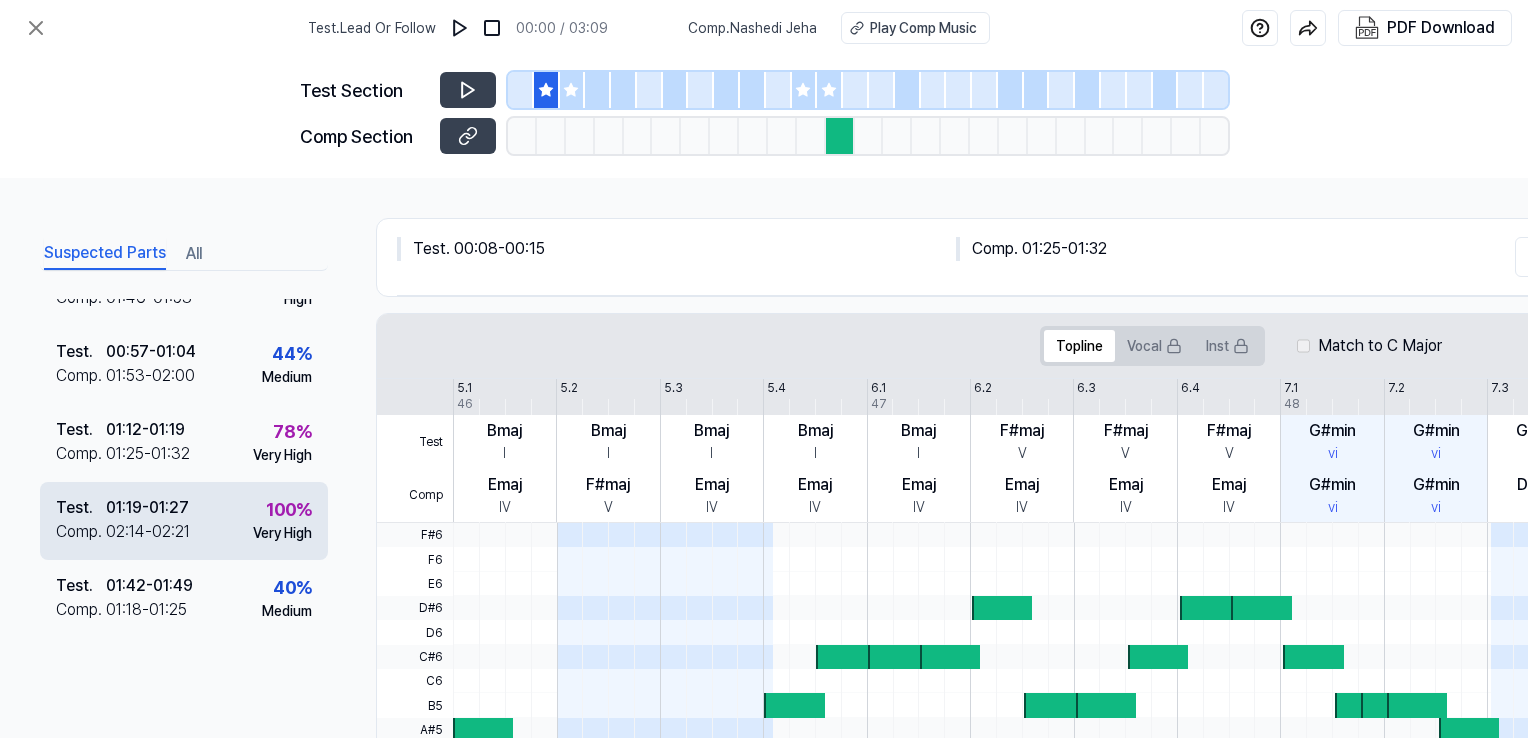 click on "Test . 01:19 - 01:27 Comp . 02:14 - 02:21 100 % Very High" at bounding box center (184, 521) 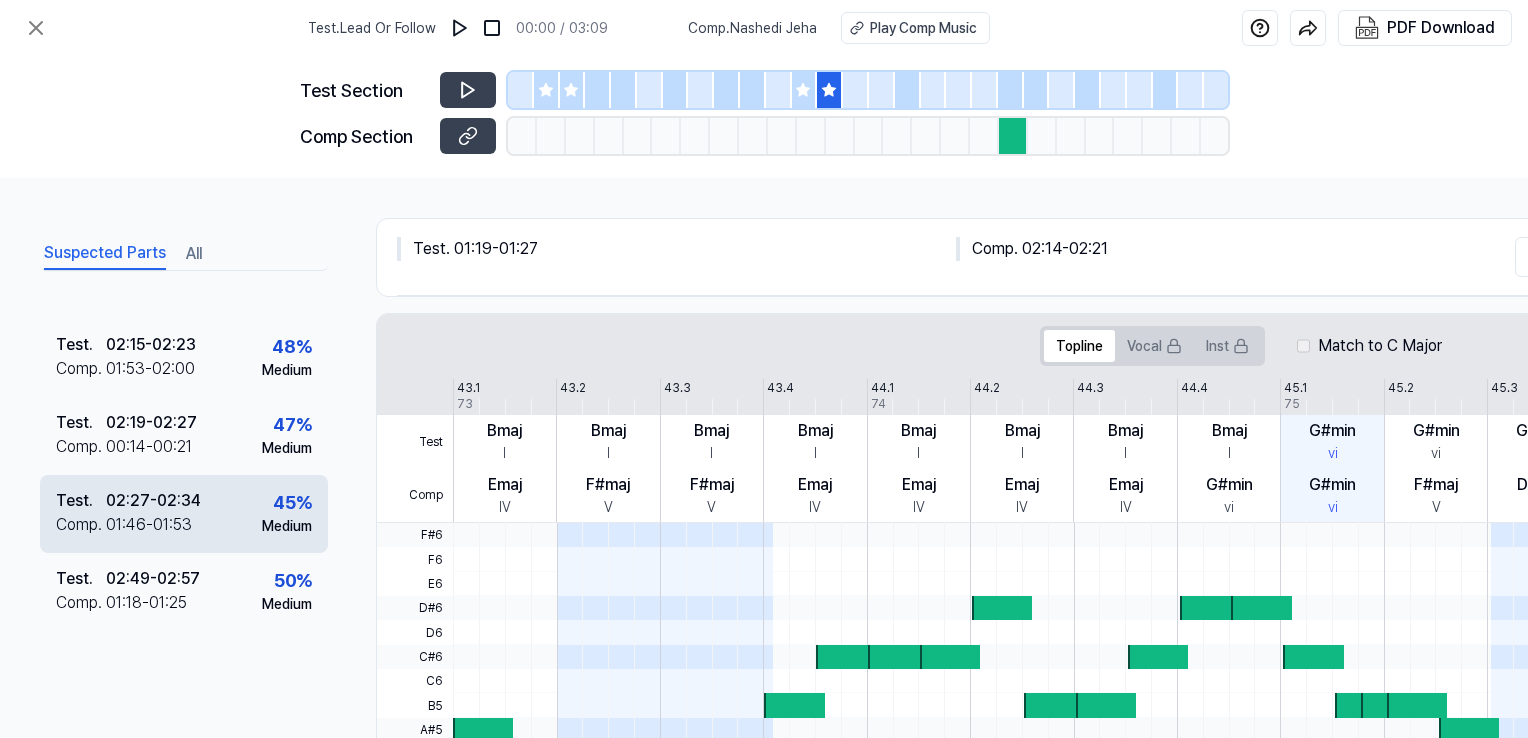 scroll, scrollTop: 825, scrollLeft: 0, axis: vertical 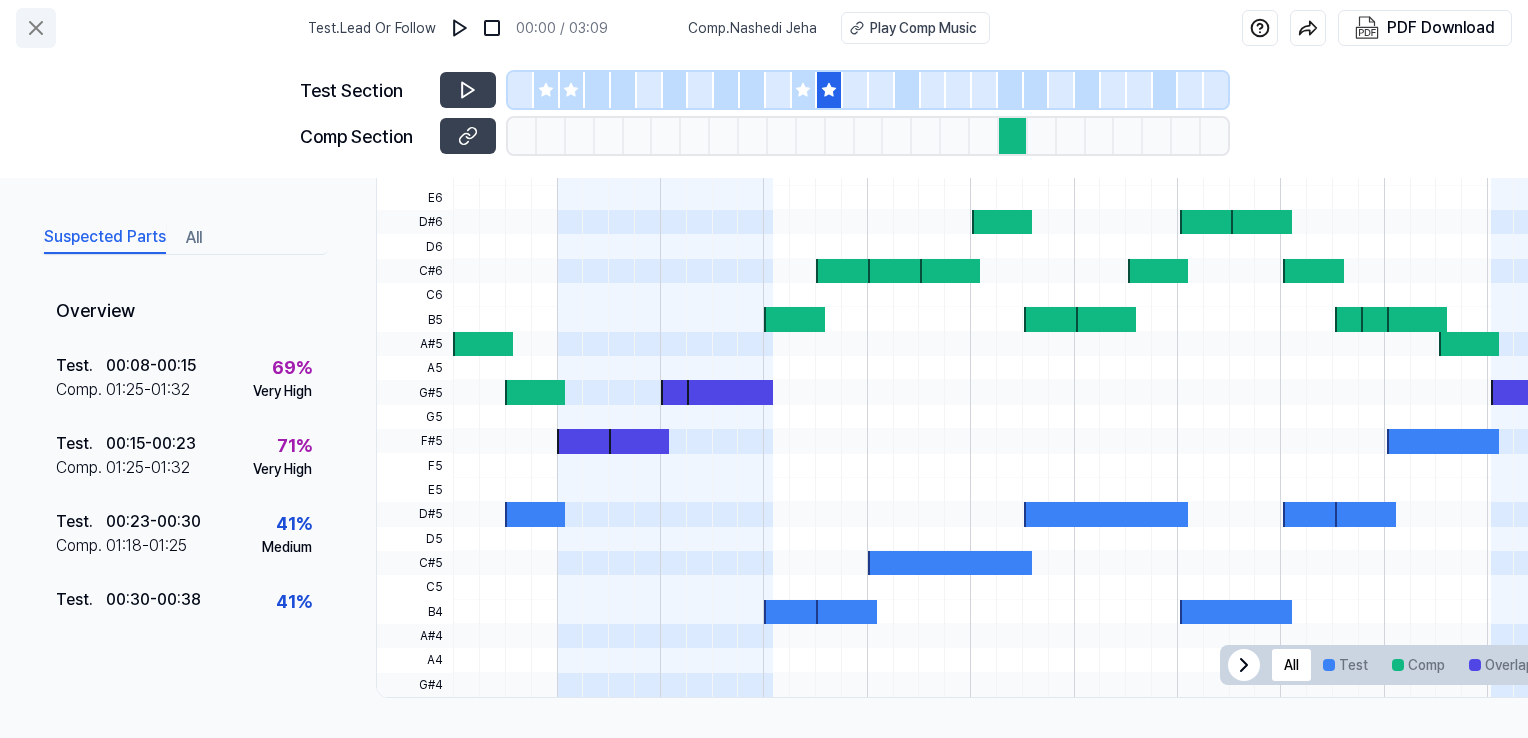 click 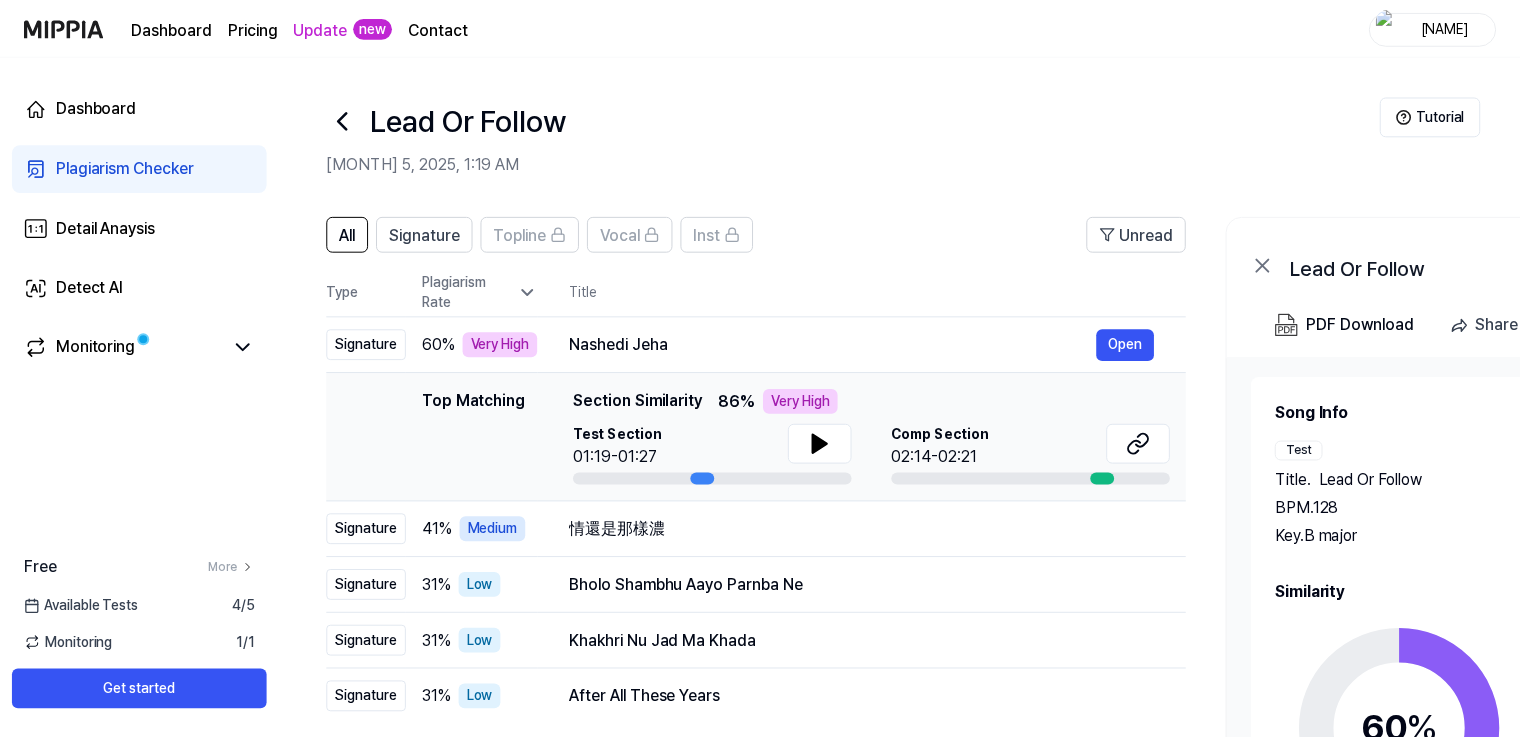 scroll, scrollTop: 100, scrollLeft: 0, axis: vertical 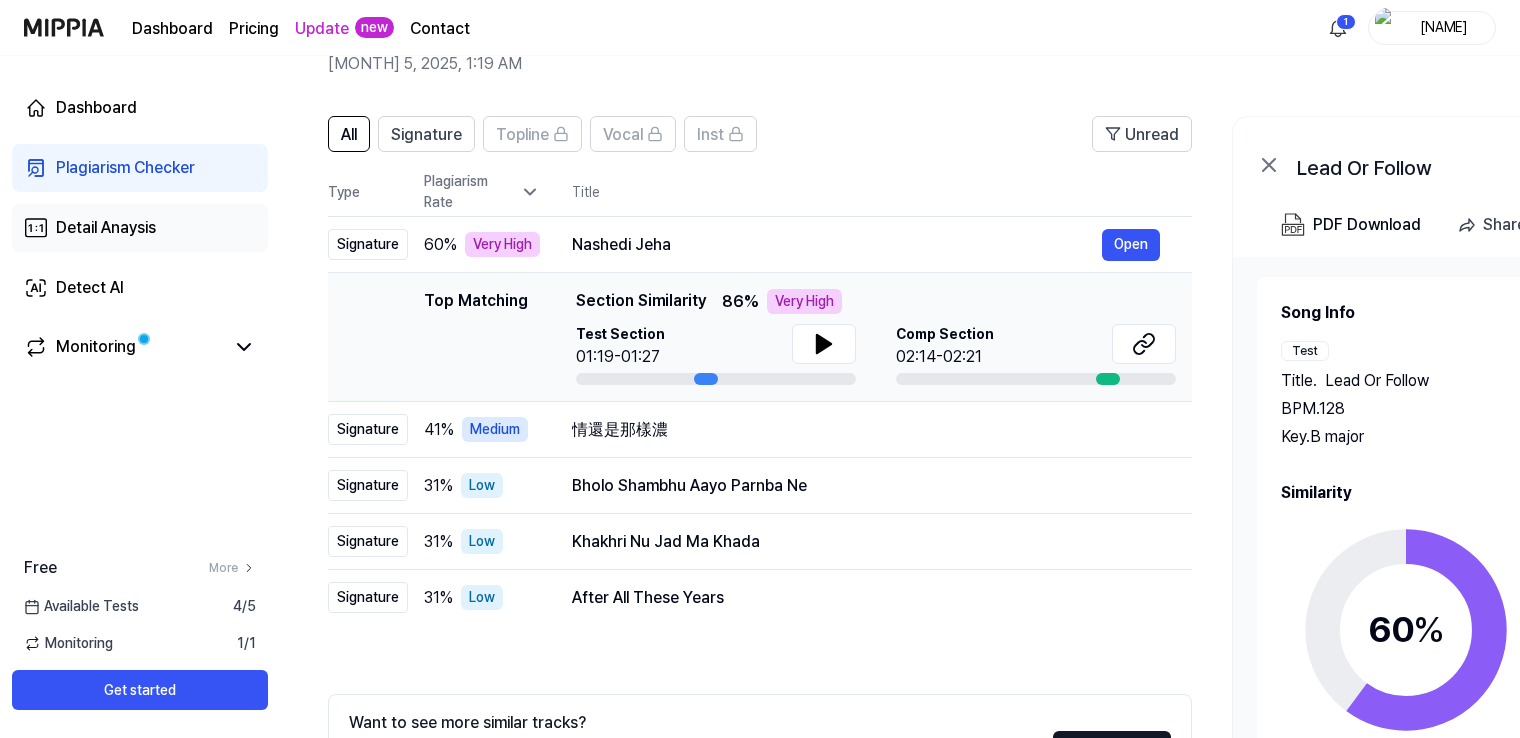 click on "Detail Anaysis" at bounding box center [106, 228] 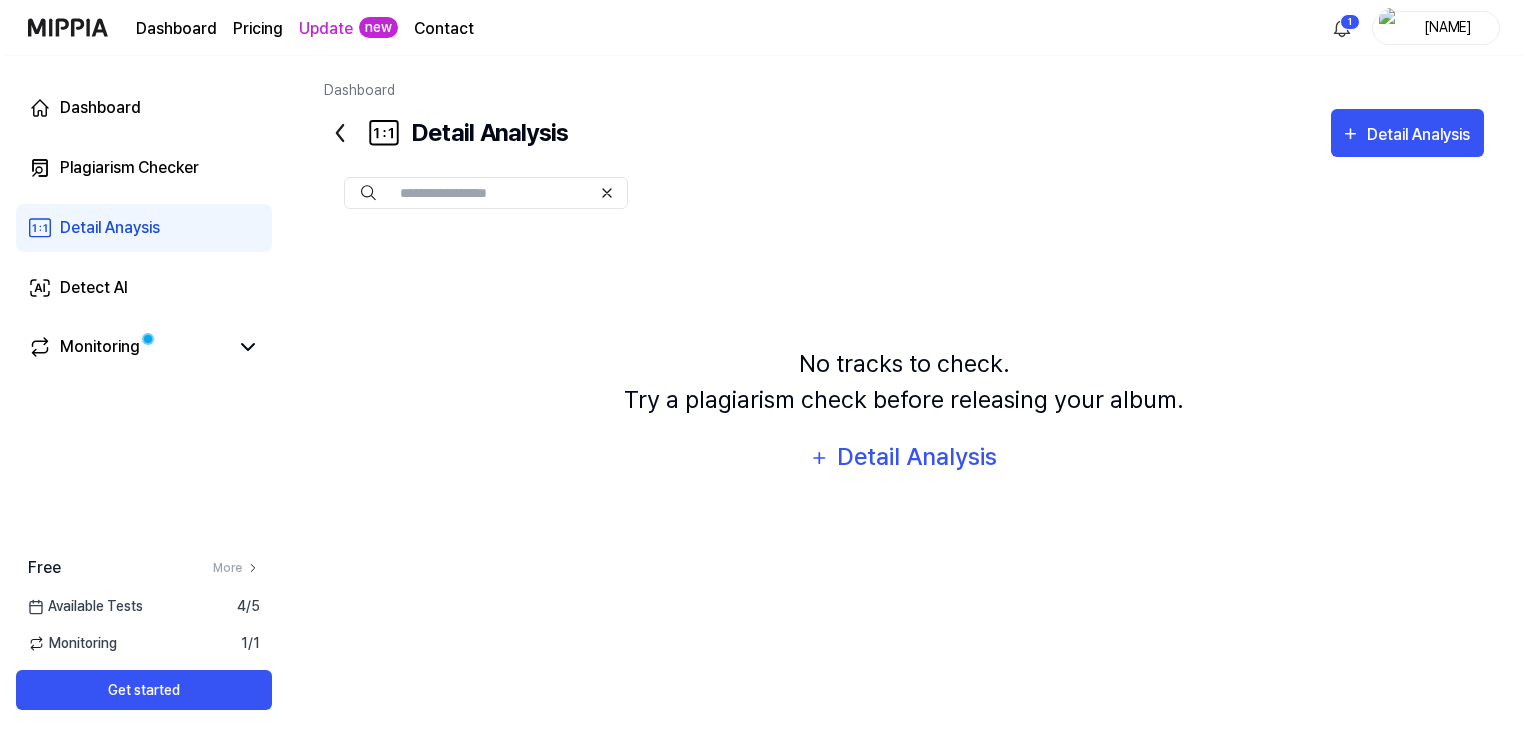 scroll, scrollTop: 0, scrollLeft: 0, axis: both 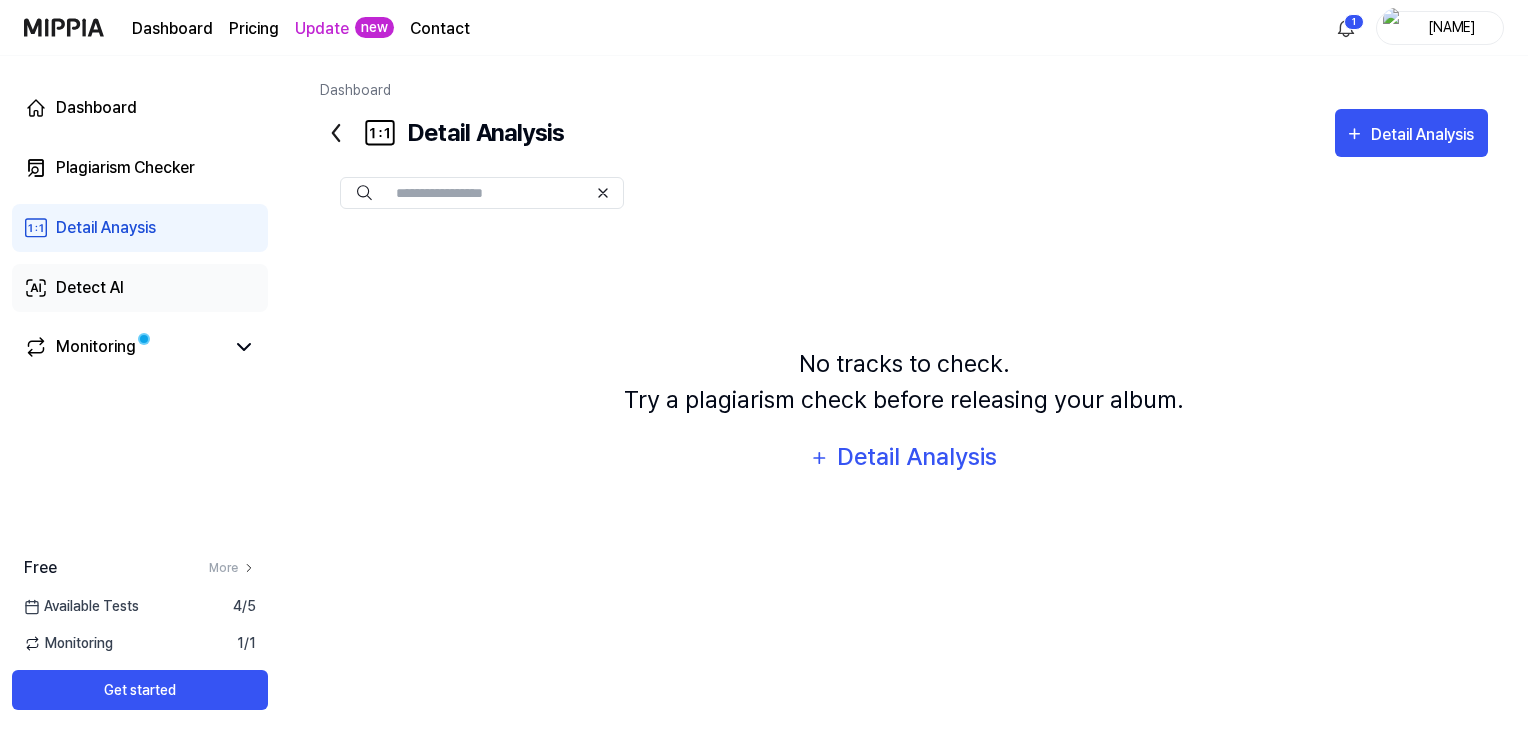 click on "Detect AI" at bounding box center [90, 288] 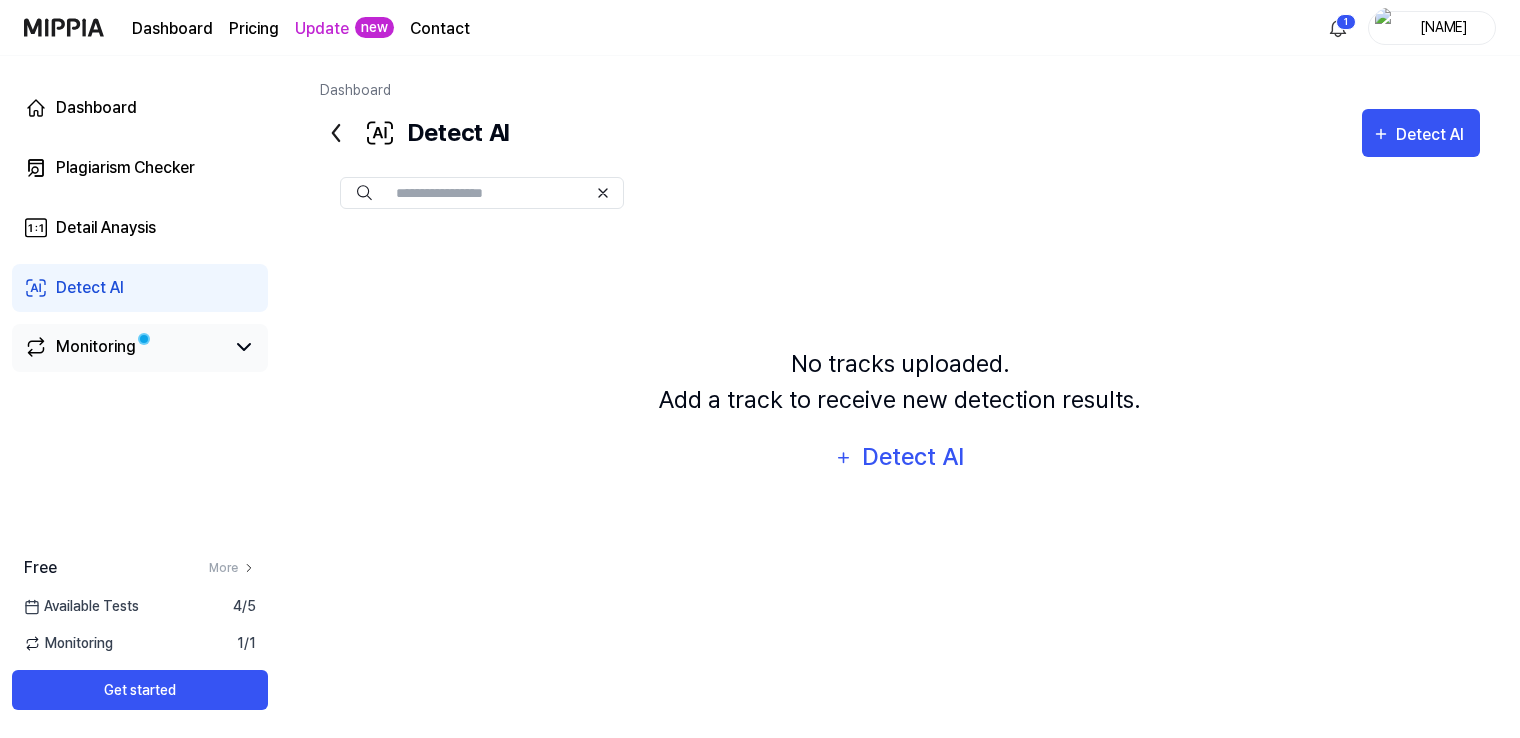click on "Monitoring" at bounding box center [96, 347] 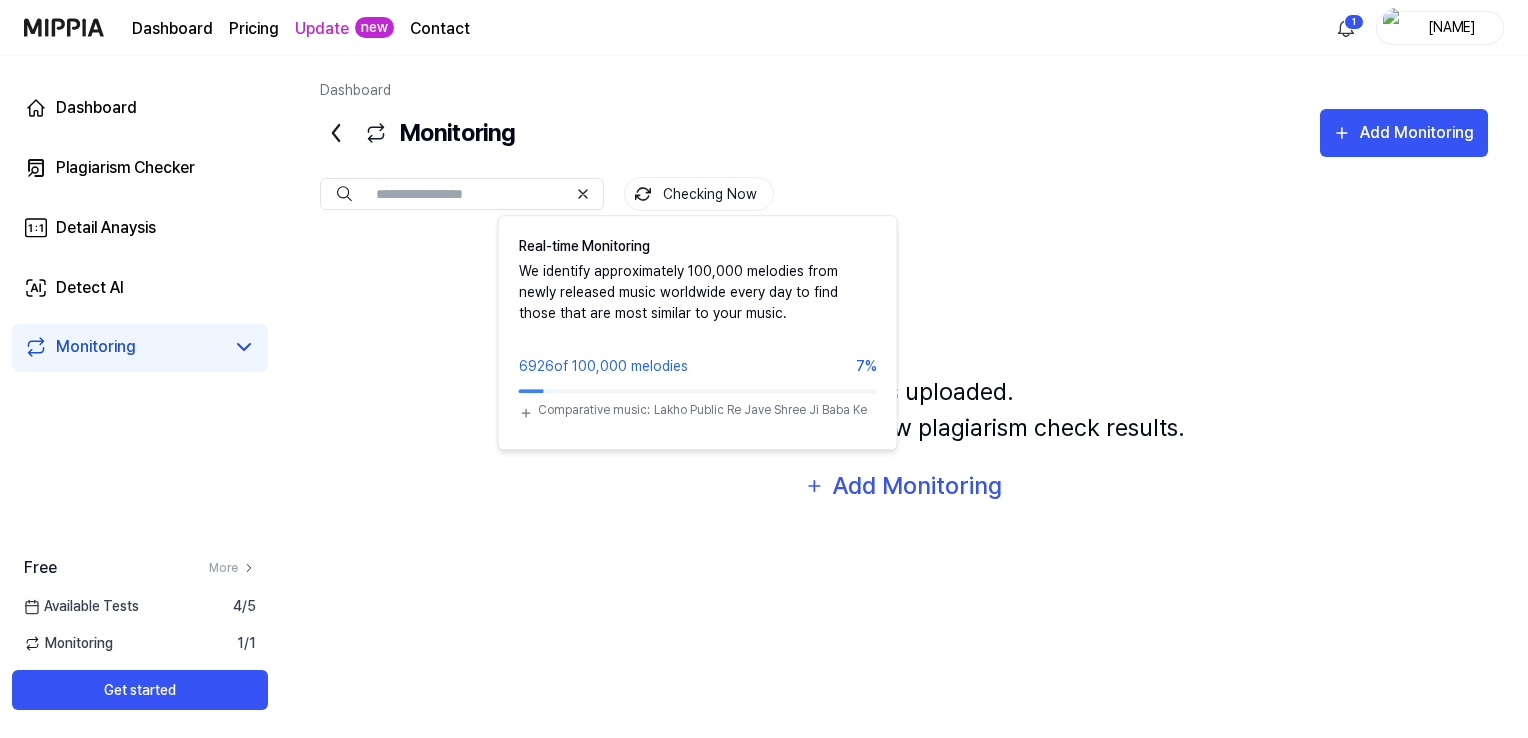 click on "Checking Now" at bounding box center [699, 194] 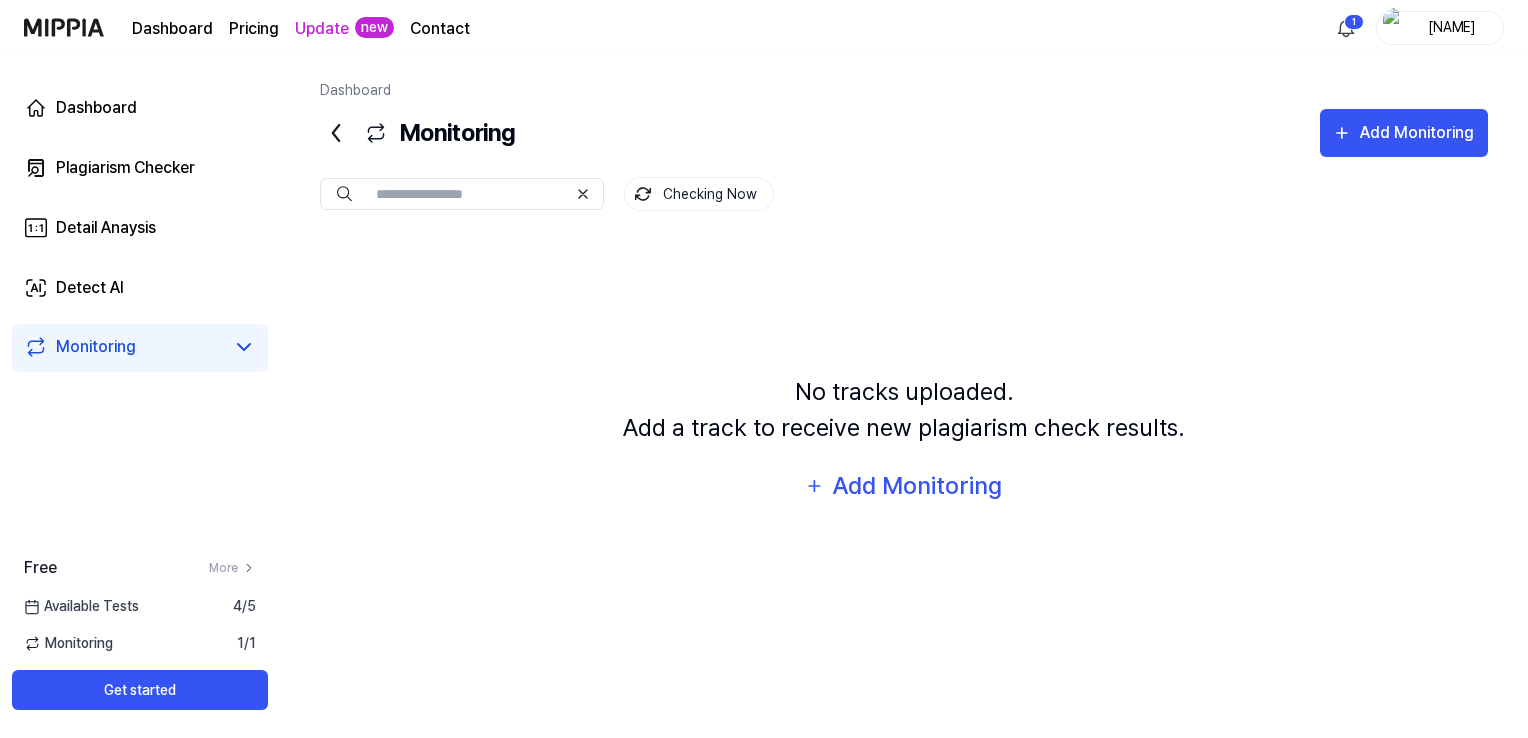 click on "Checking Now" at bounding box center [699, 194] 